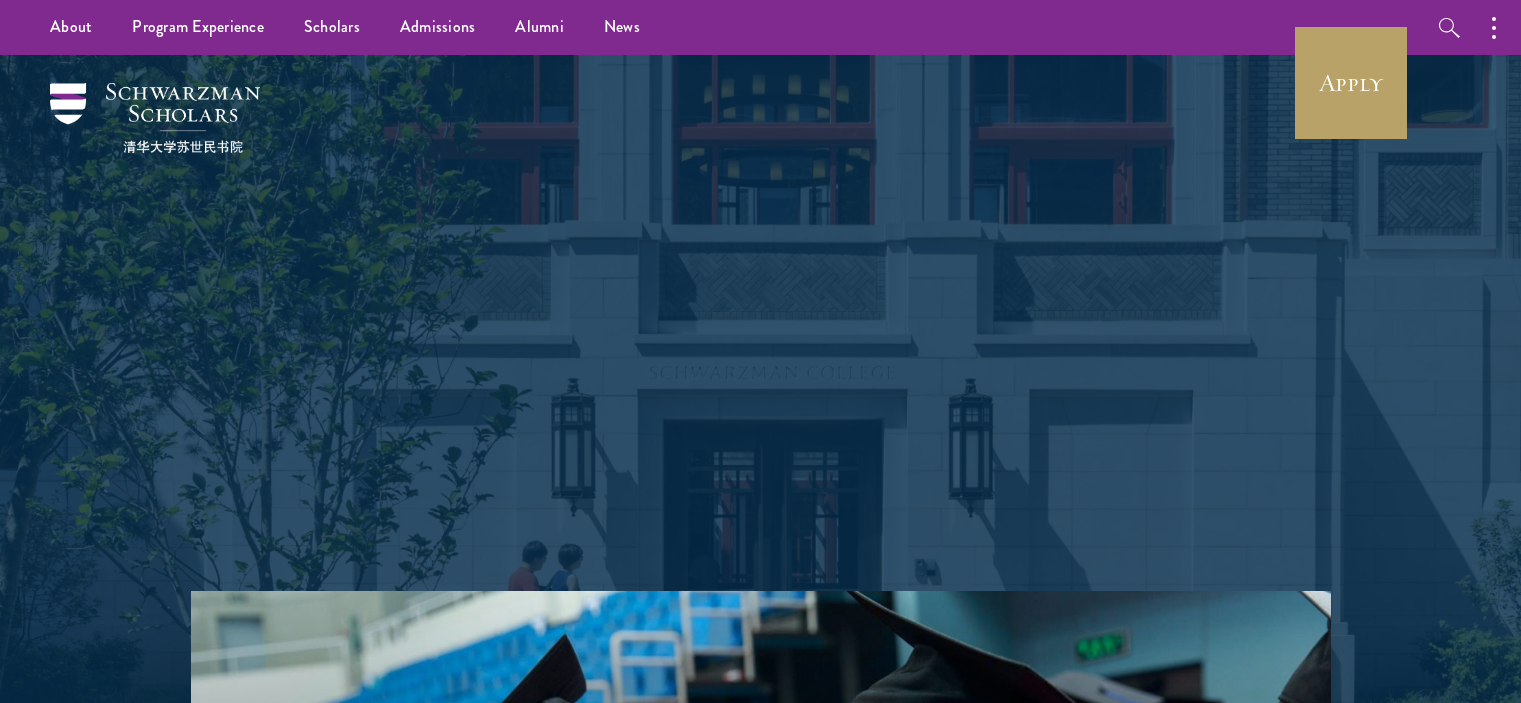 scroll, scrollTop: 0, scrollLeft: 0, axis: both 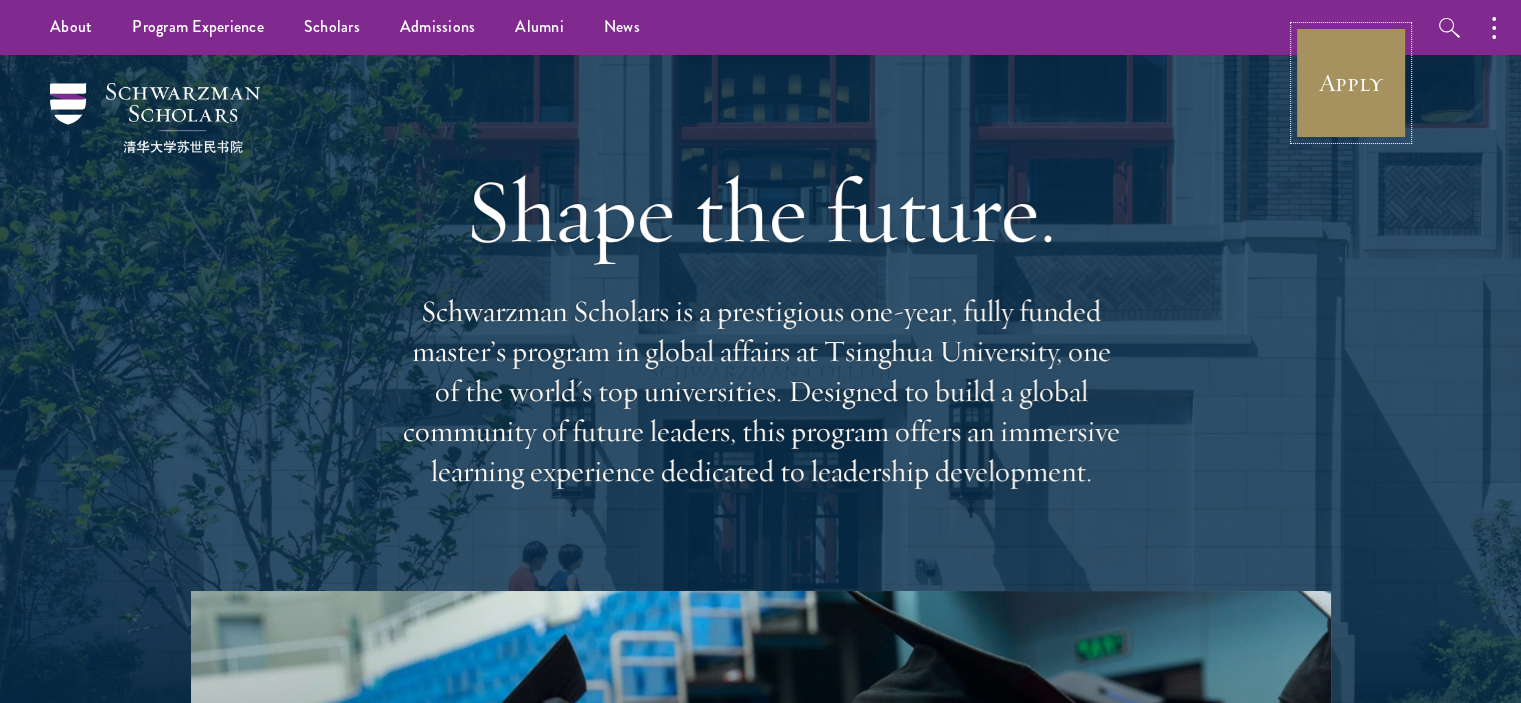 click on "Apply" at bounding box center (1351, 83) 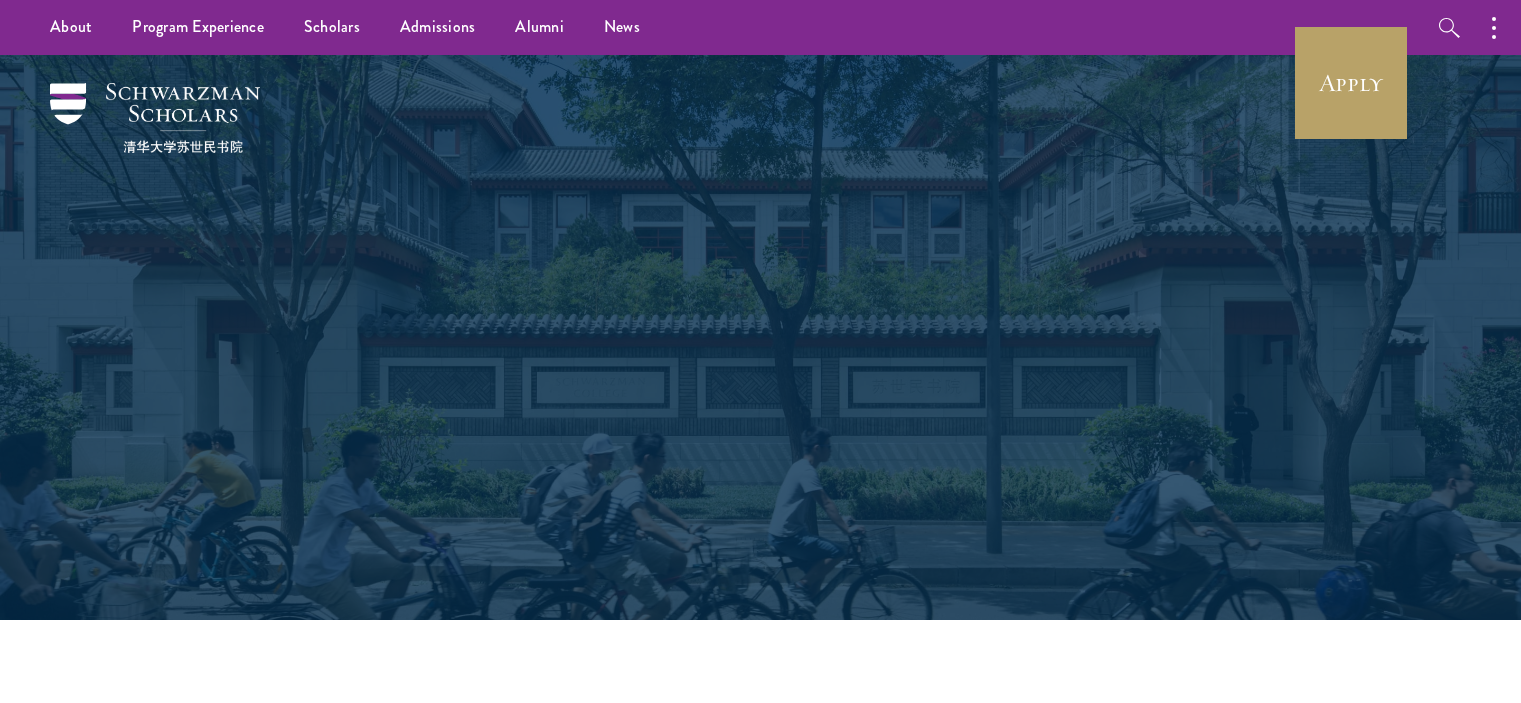 scroll, scrollTop: 0, scrollLeft: 0, axis: both 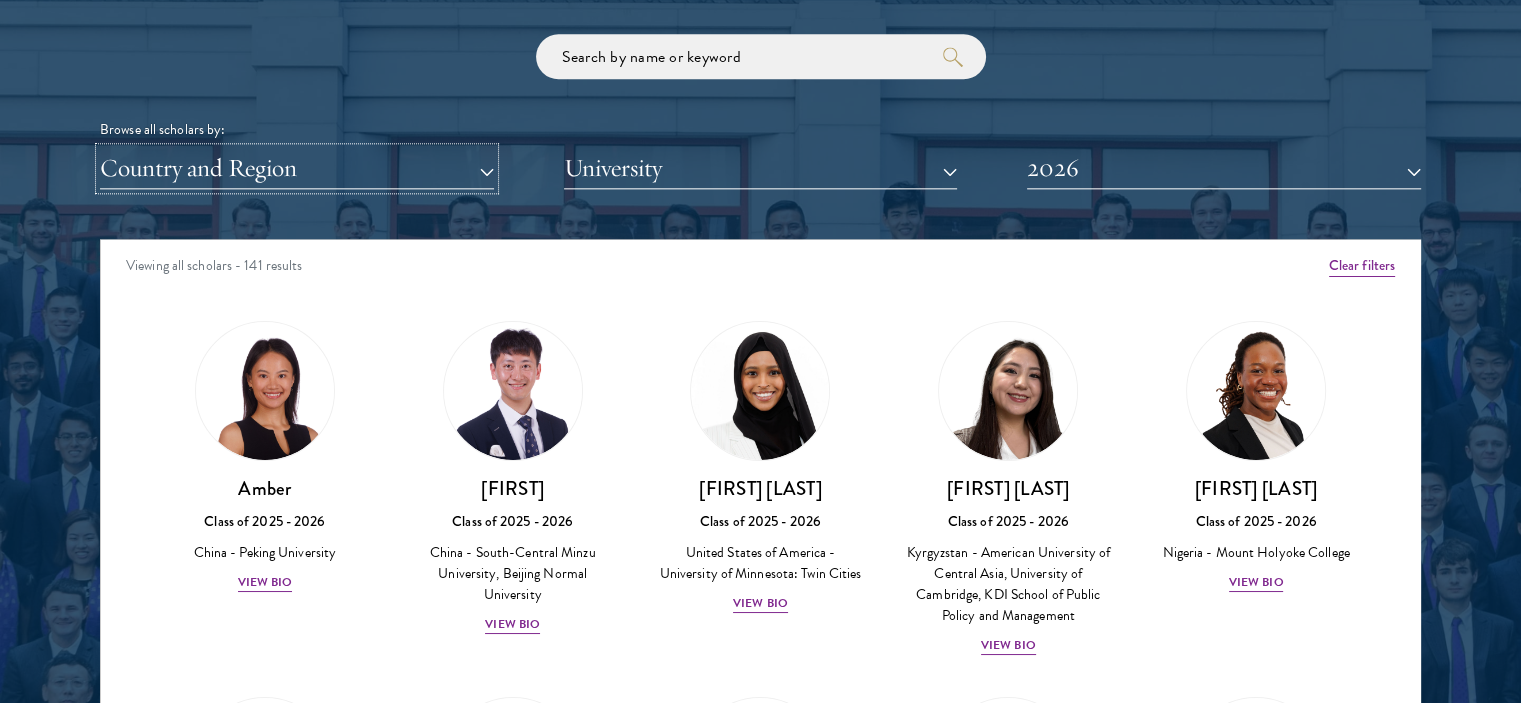 click on "Country and Region" at bounding box center [297, 168] 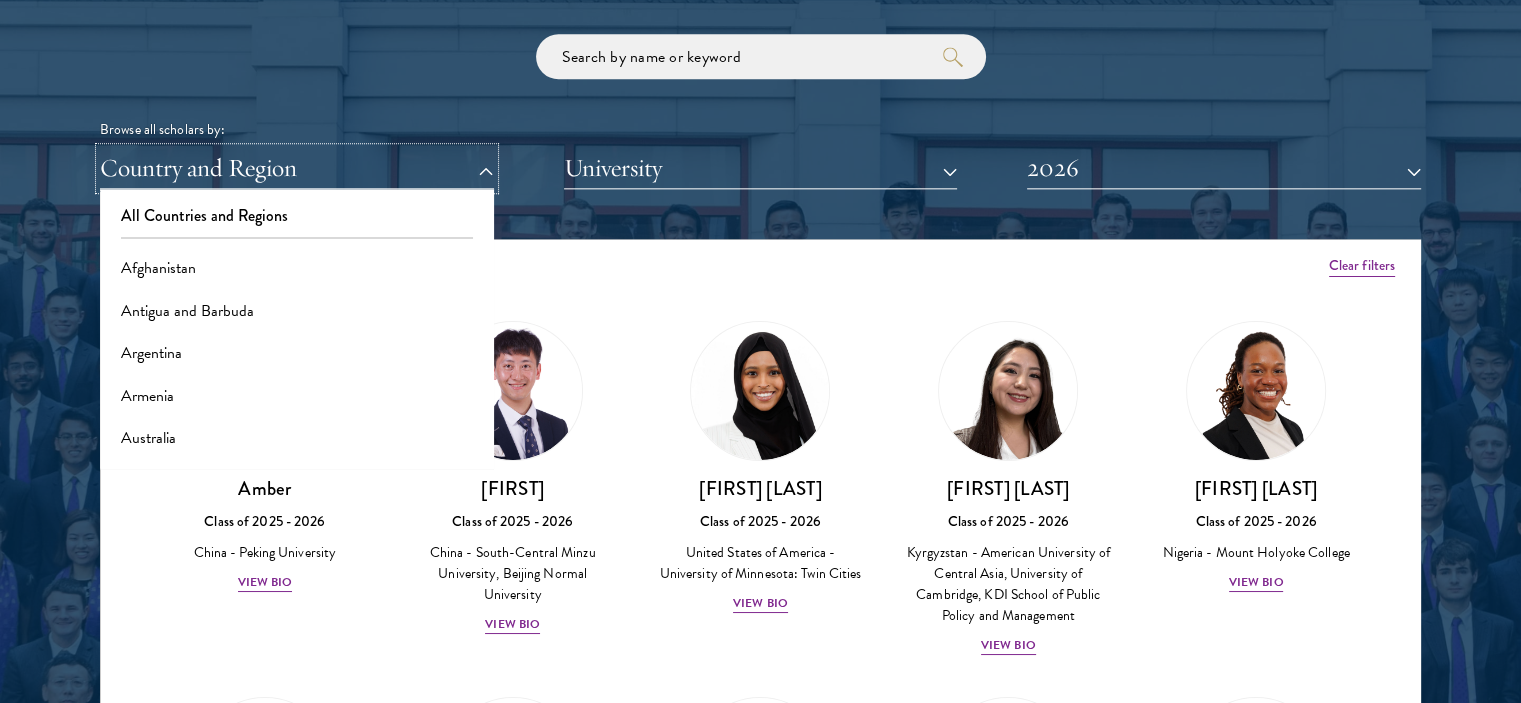 type 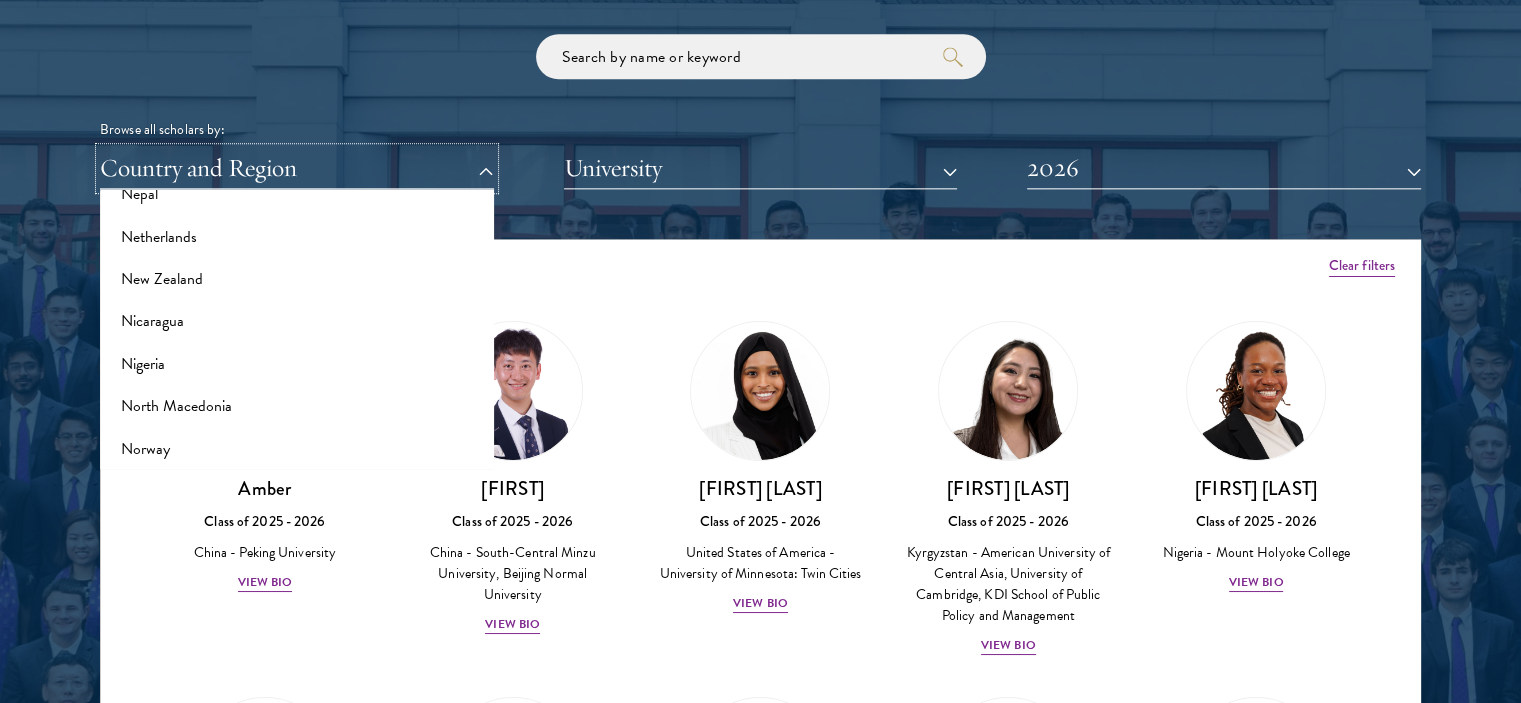 scroll, scrollTop: 2674, scrollLeft: 0, axis: vertical 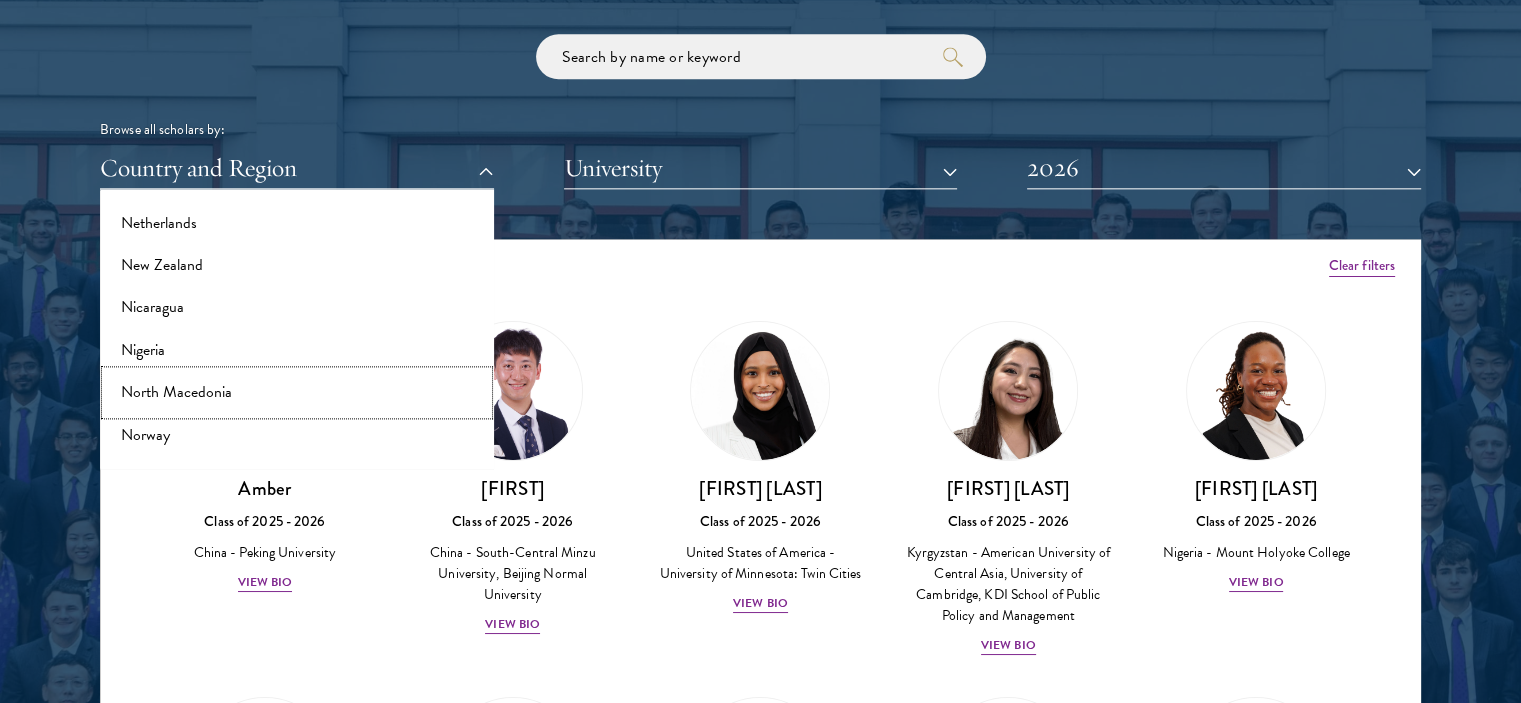 click on "North Macedonia" at bounding box center (297, 392) 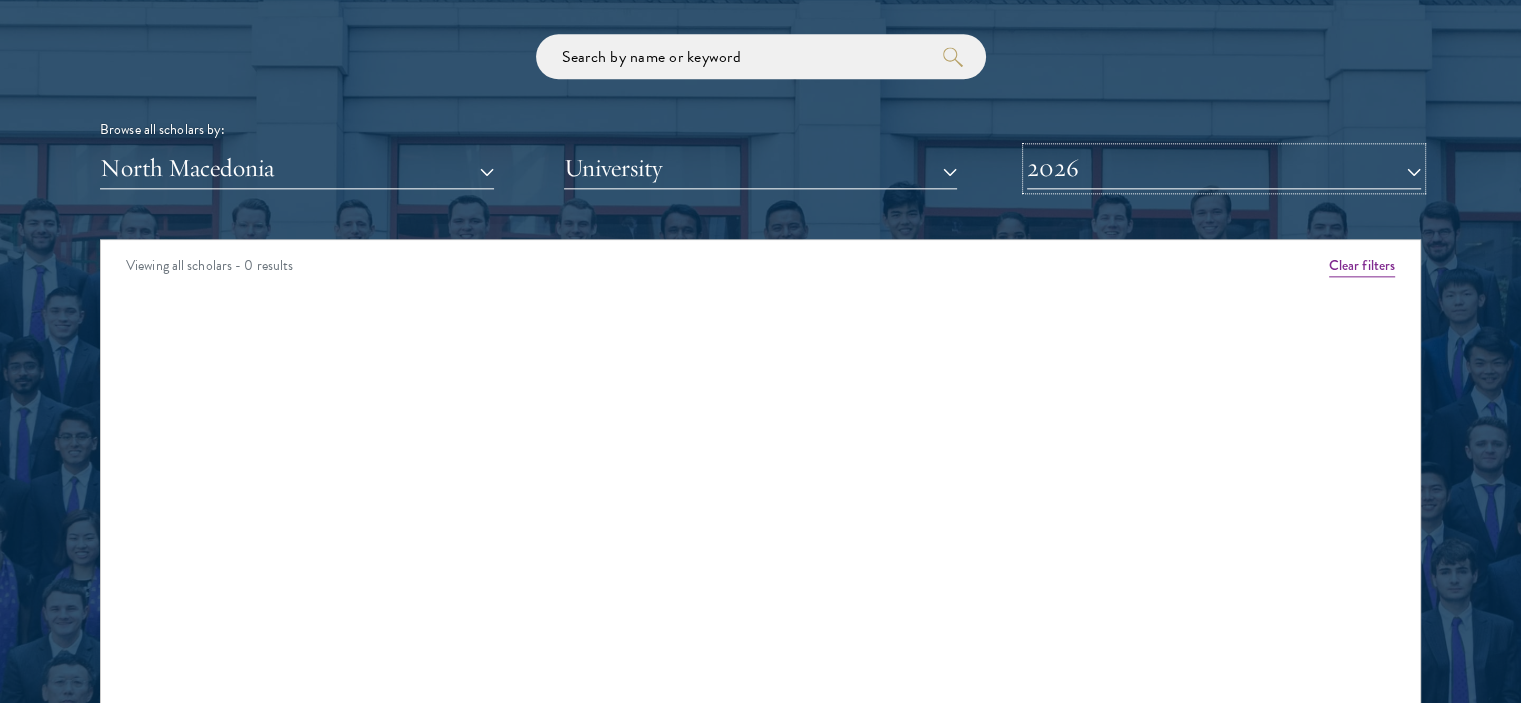click on "2026" at bounding box center [1224, 168] 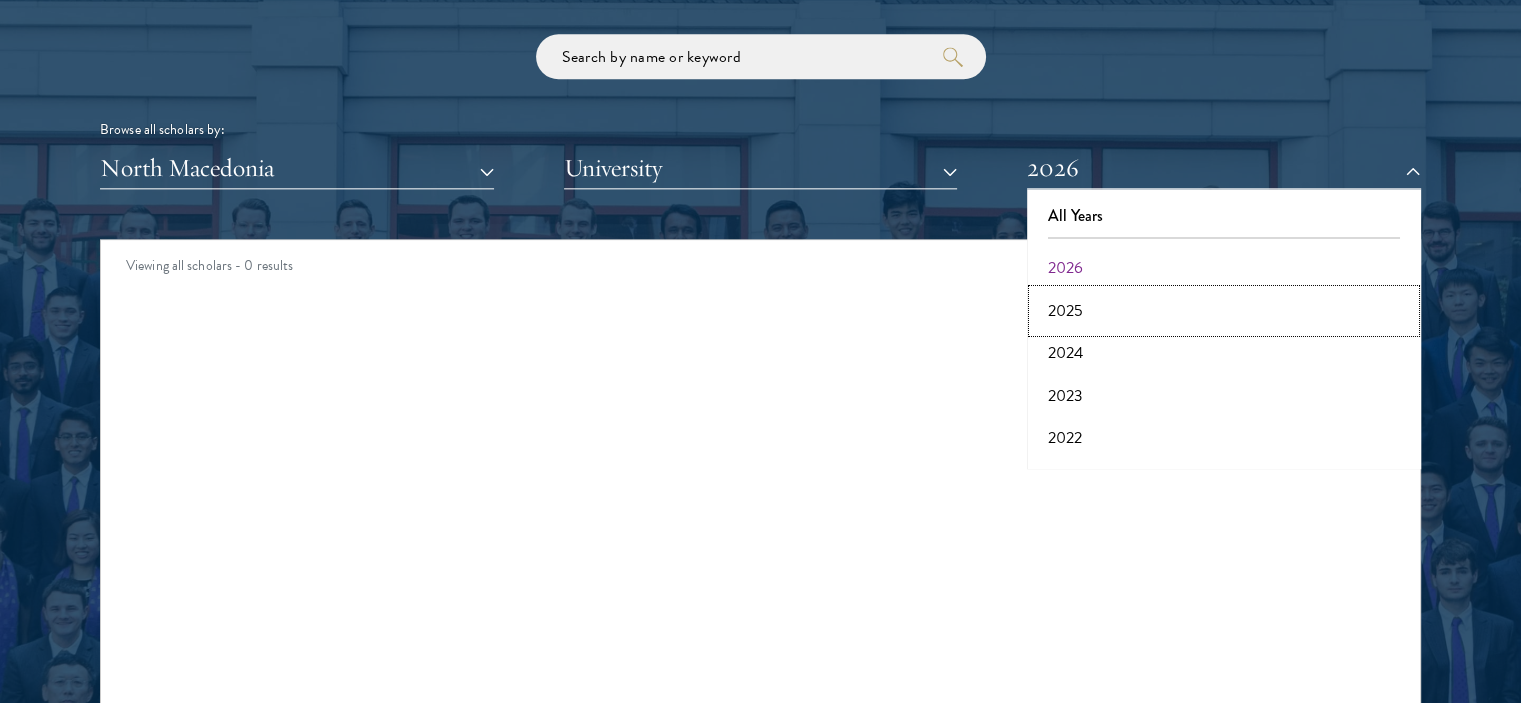 click on "2025" at bounding box center (1224, 311) 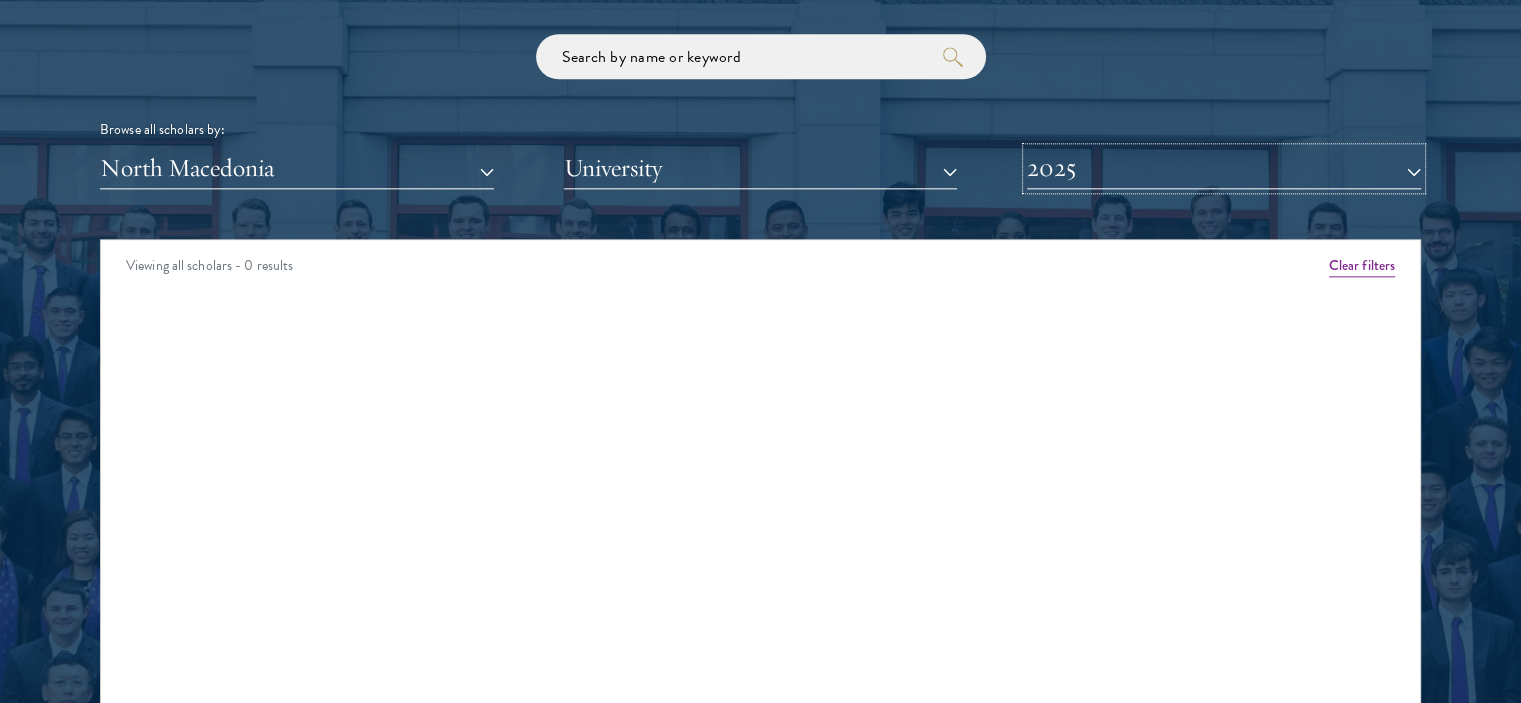 click on "2025" at bounding box center [1224, 168] 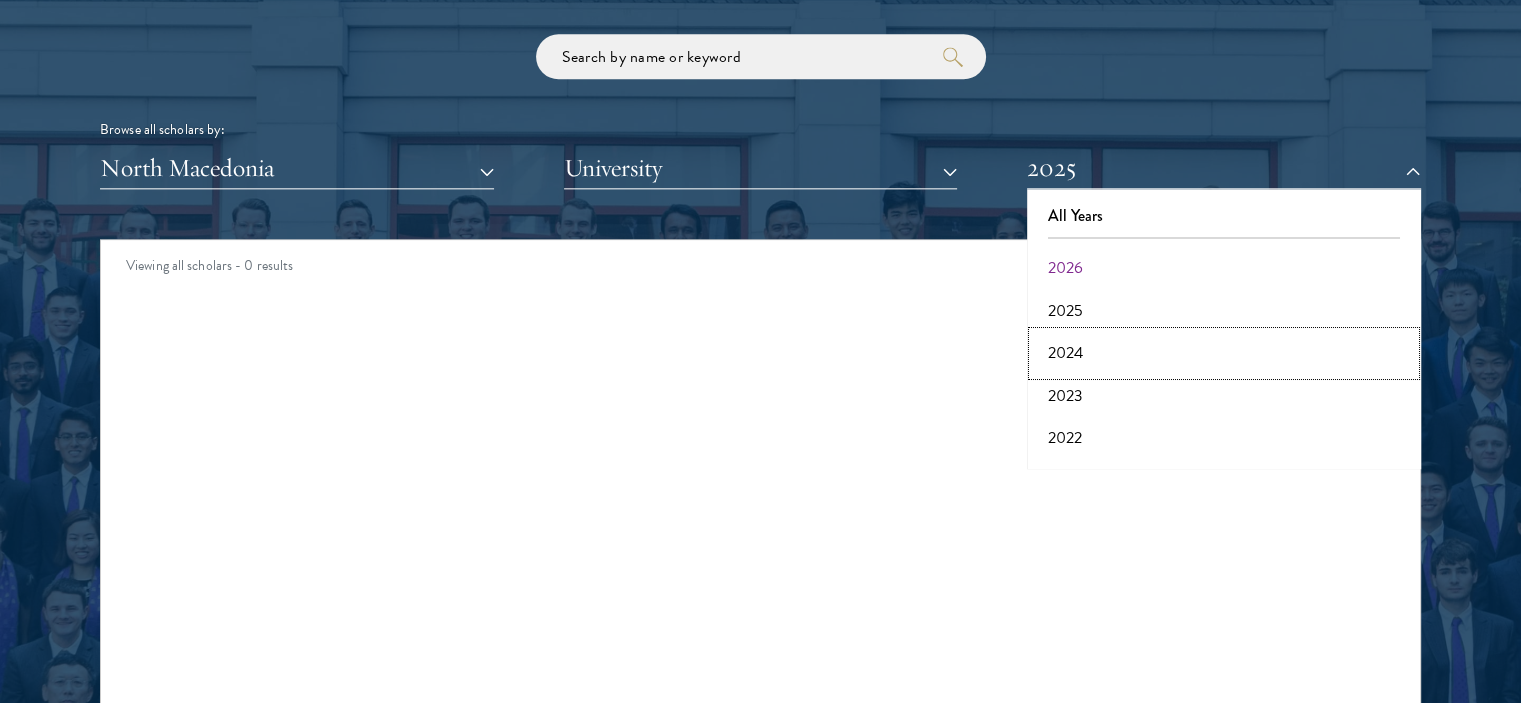 click on "2024" at bounding box center (1224, 353) 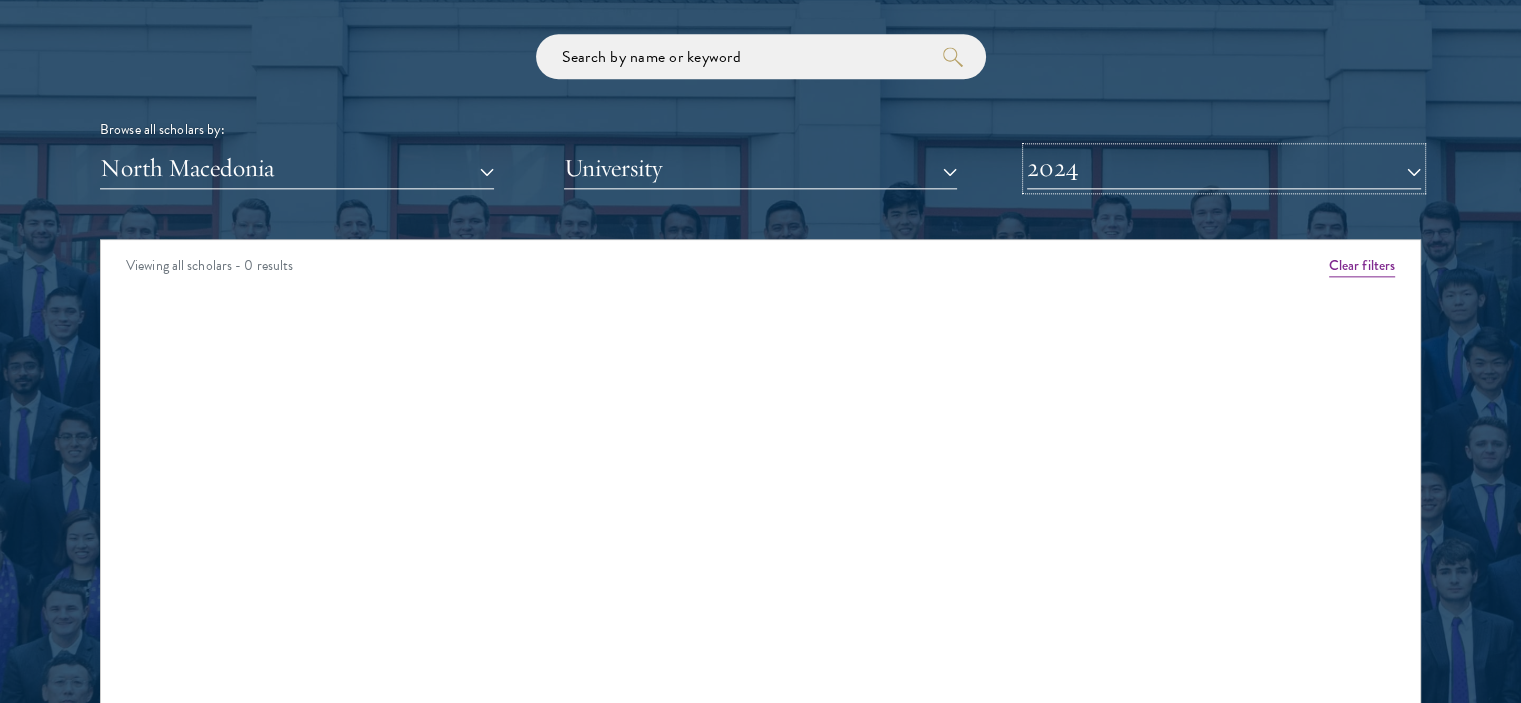 click on "2024" at bounding box center (1224, 168) 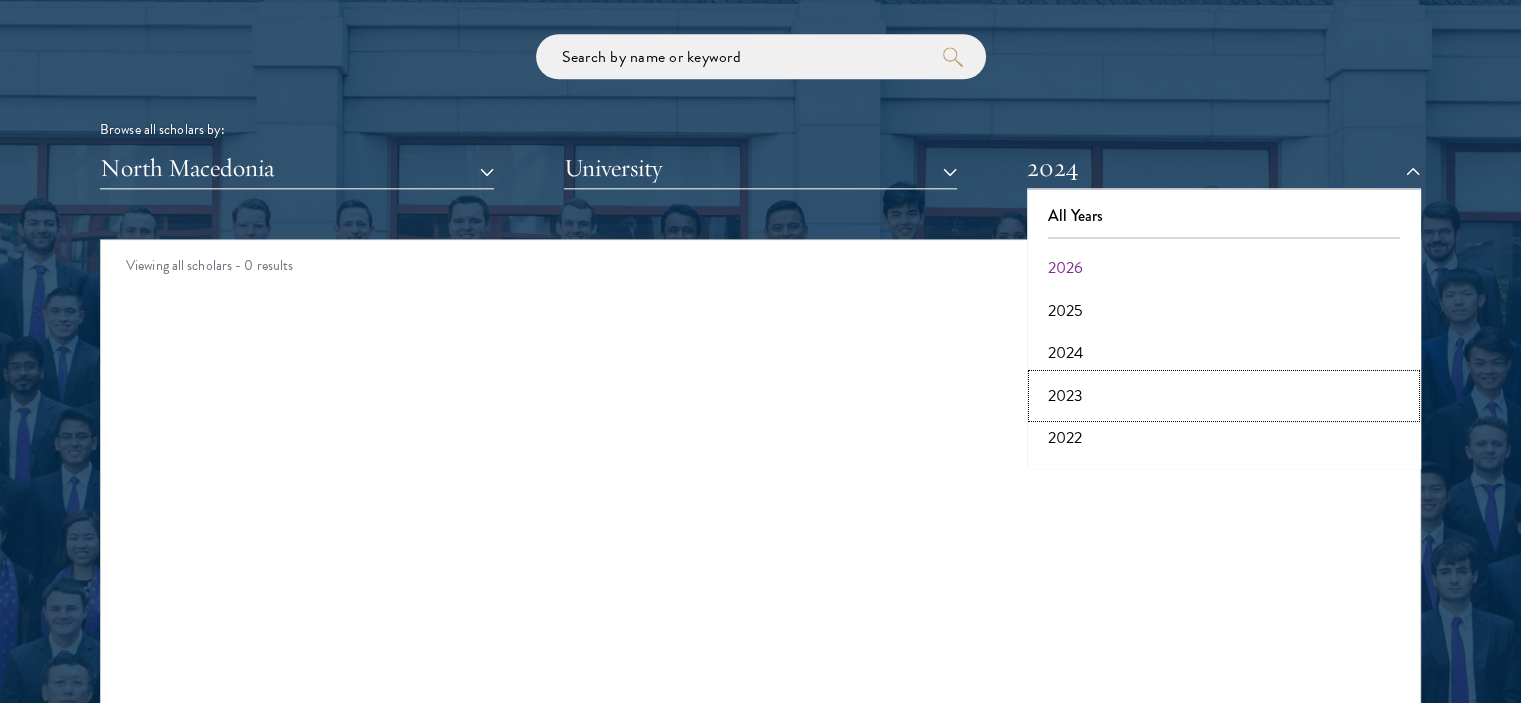 click on "2023" at bounding box center [1224, 396] 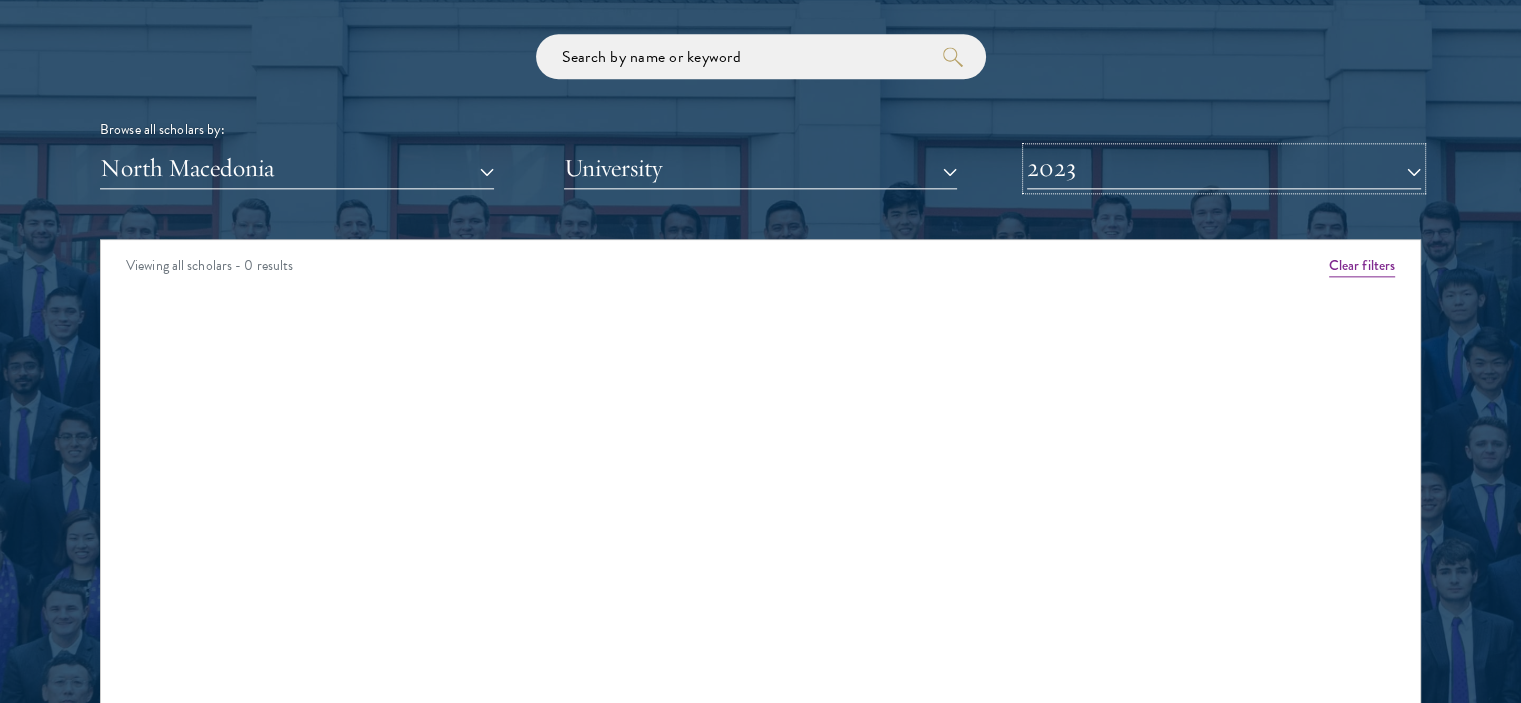 click on "2023" at bounding box center (1224, 168) 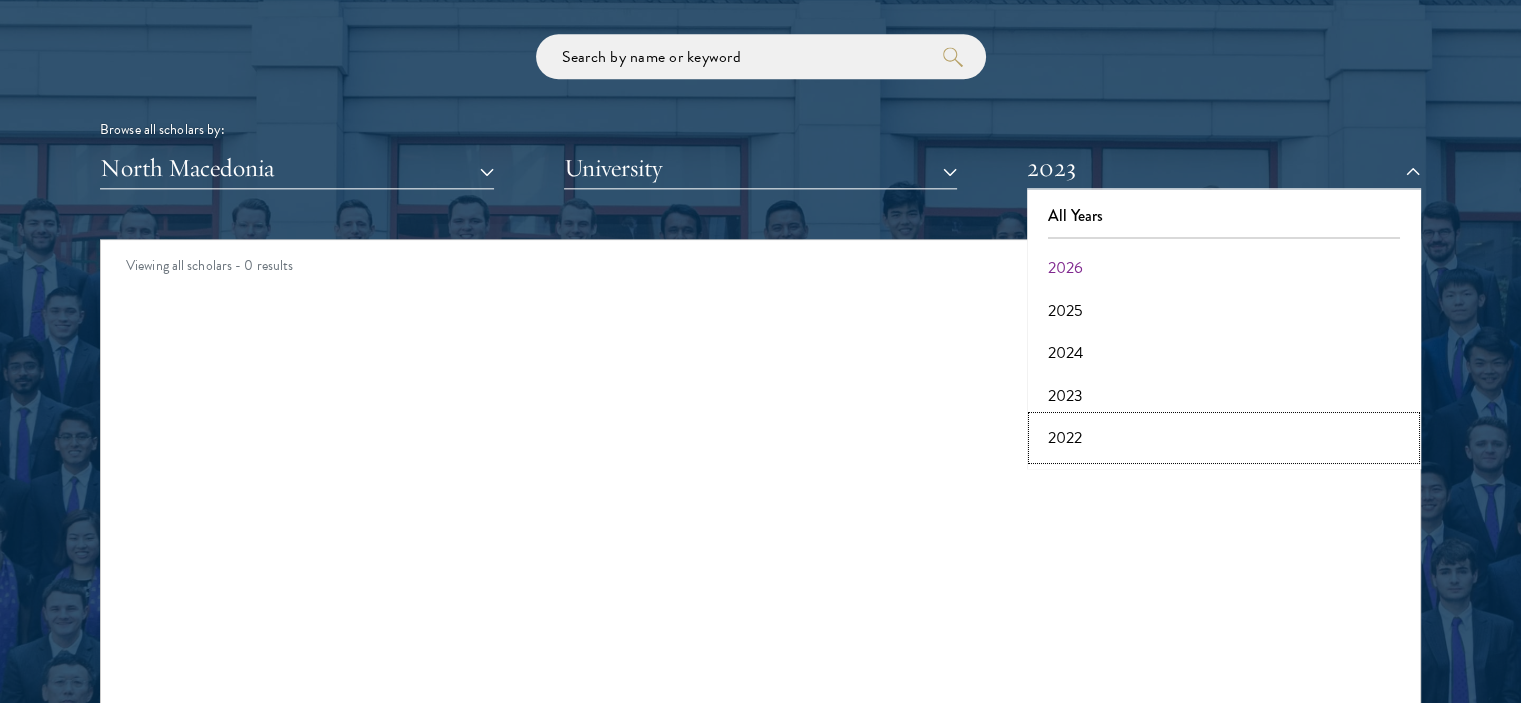click on "2022" at bounding box center [1224, 438] 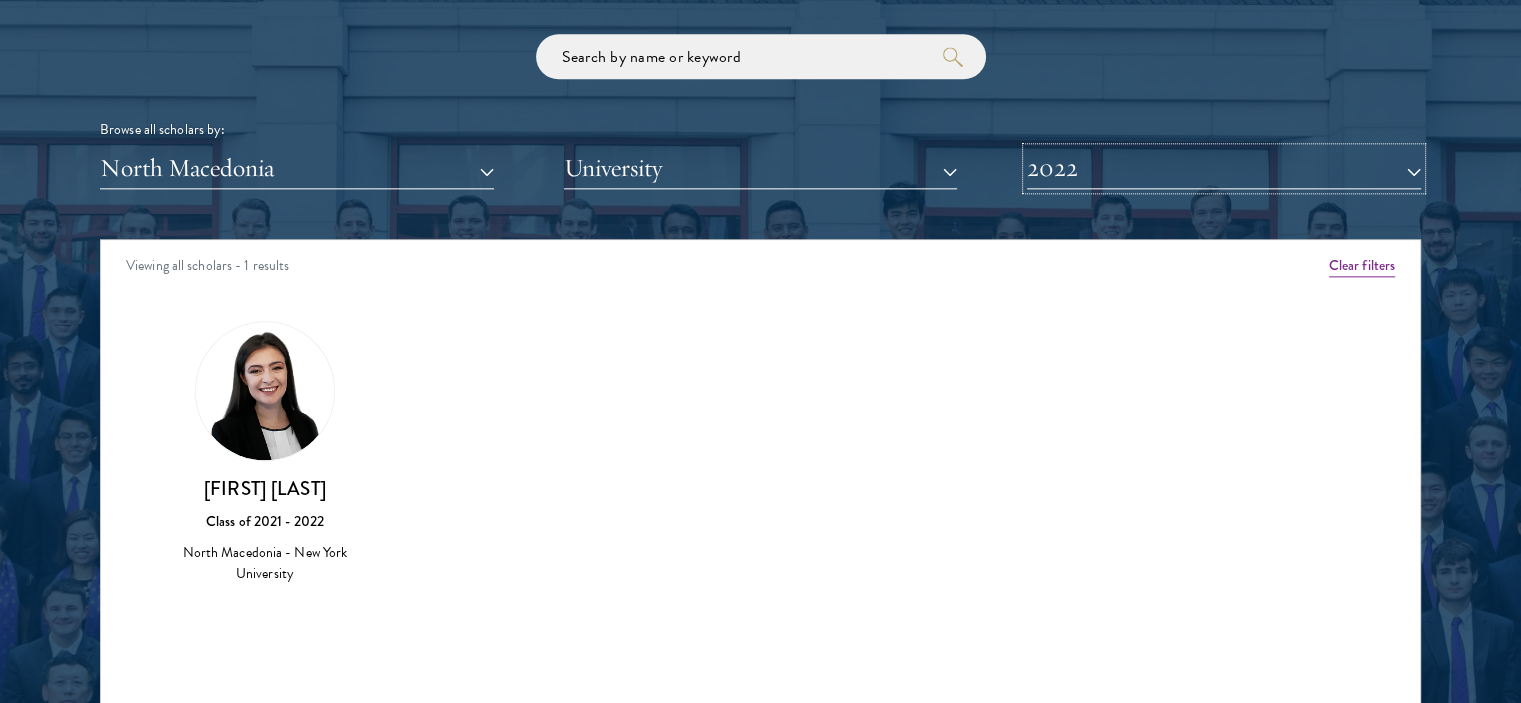 click on "2022" at bounding box center (1224, 168) 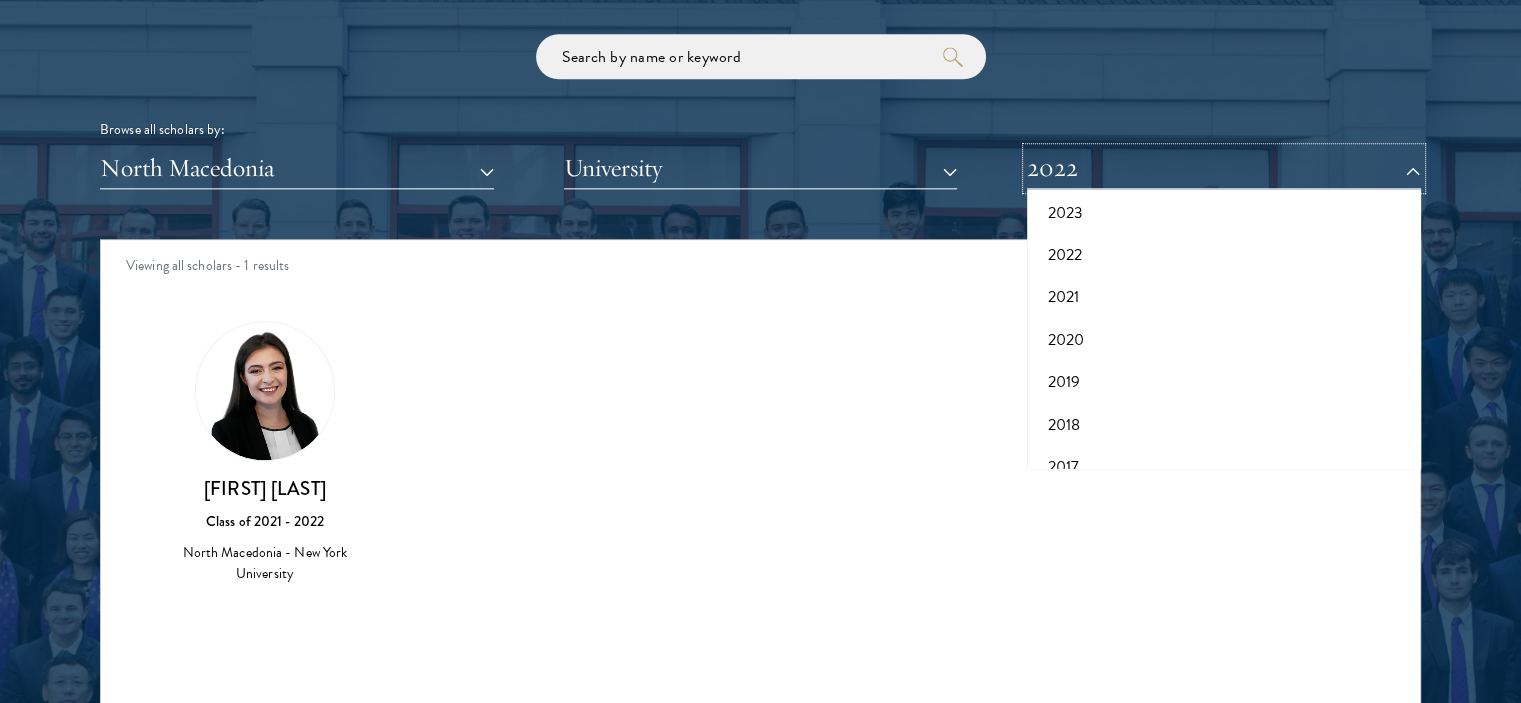 scroll, scrollTop: 184, scrollLeft: 0, axis: vertical 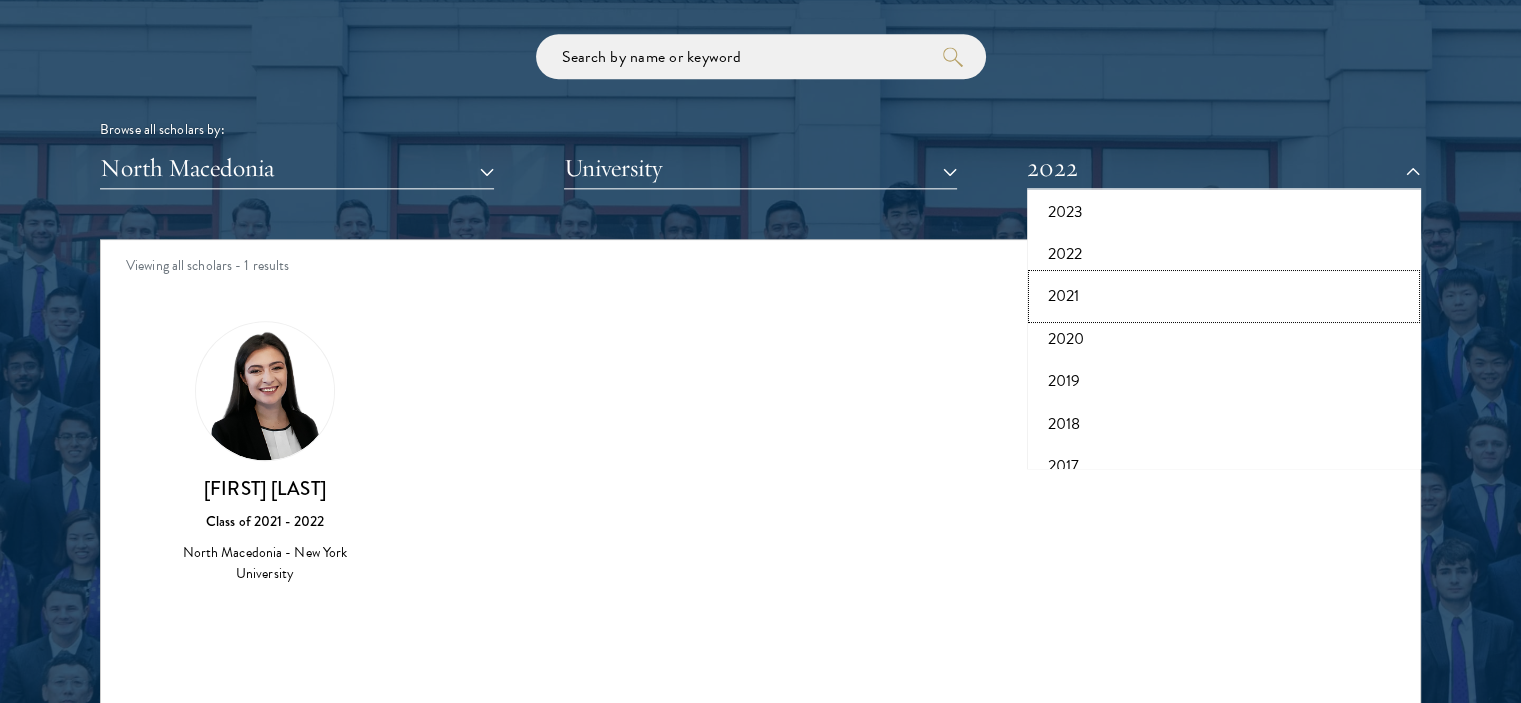 click on "2021" at bounding box center (1224, 296) 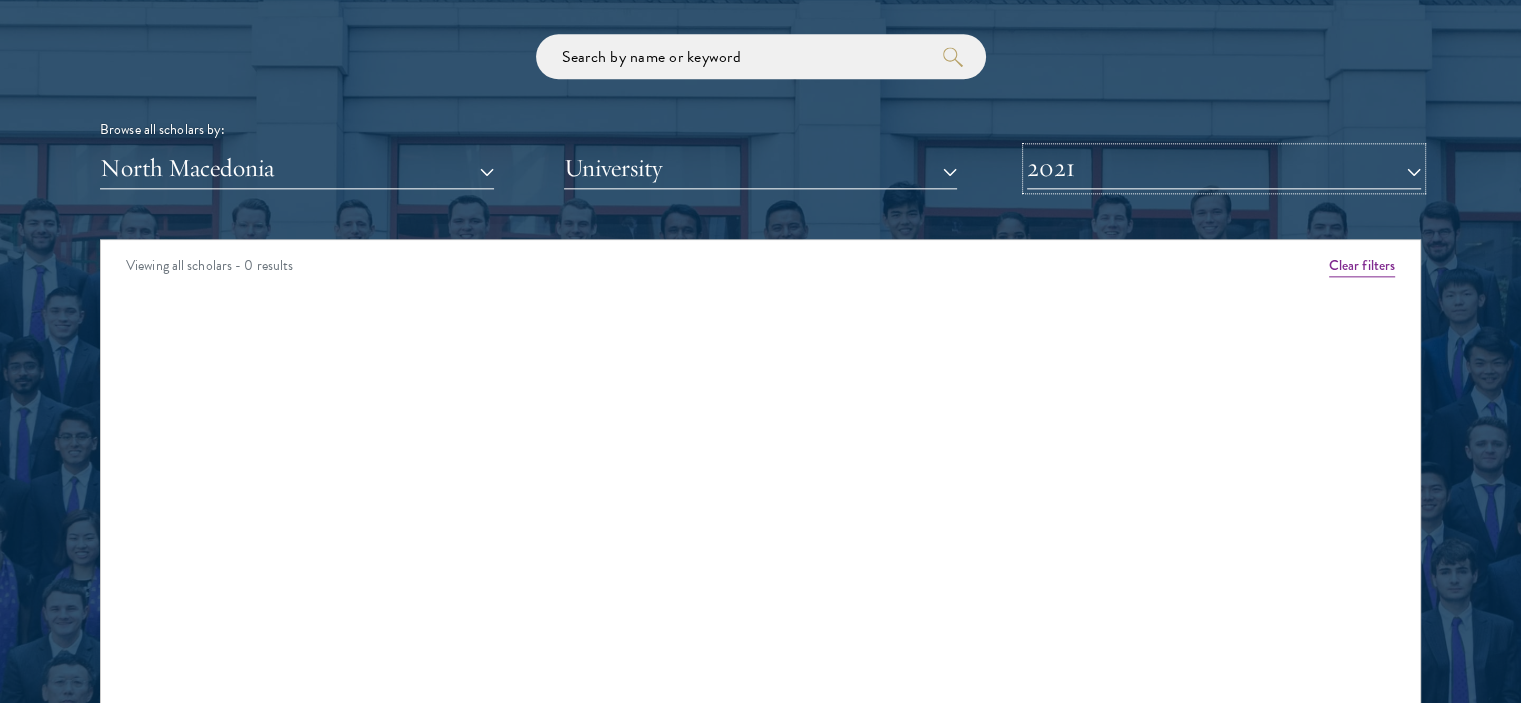 click on "2021" at bounding box center (1224, 168) 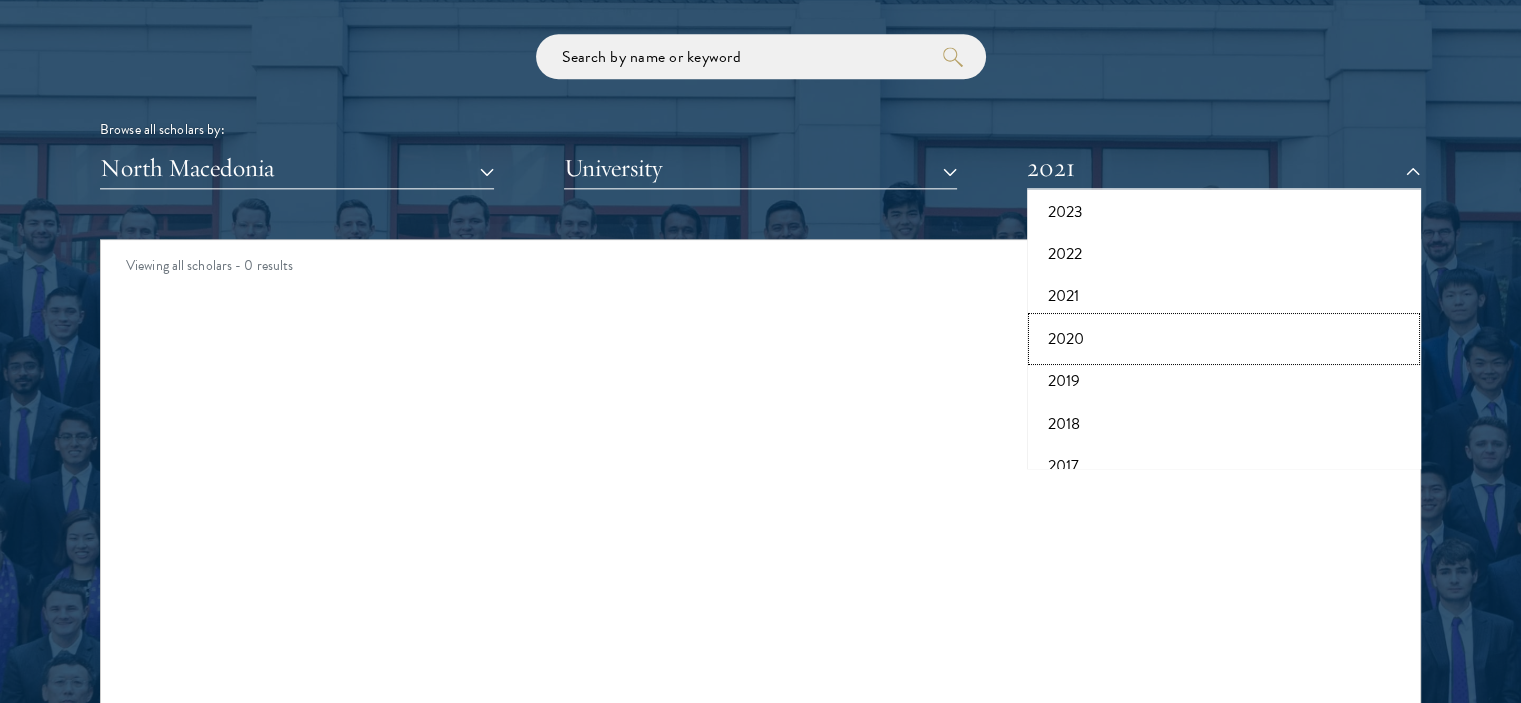 click on "2020" at bounding box center (1224, 339) 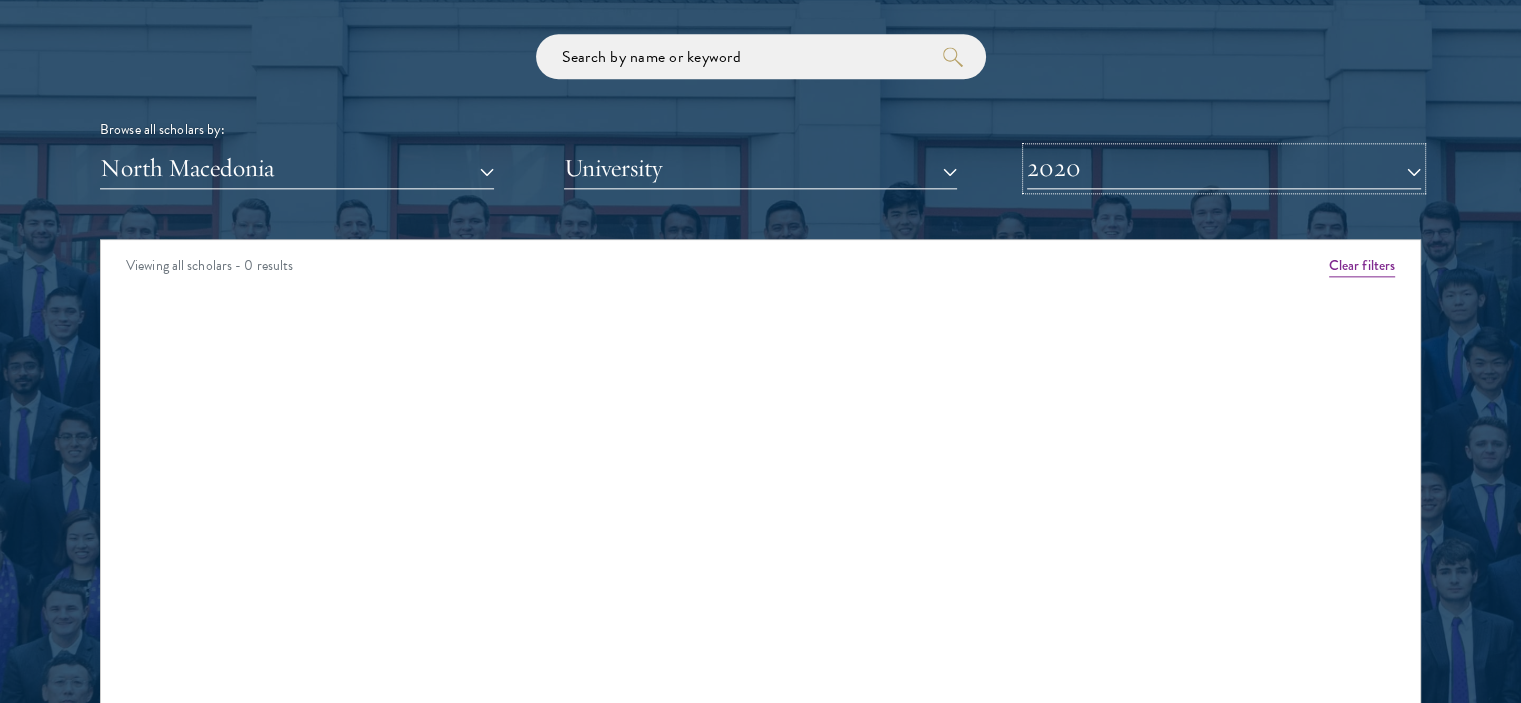 click on "2020" at bounding box center [1224, 168] 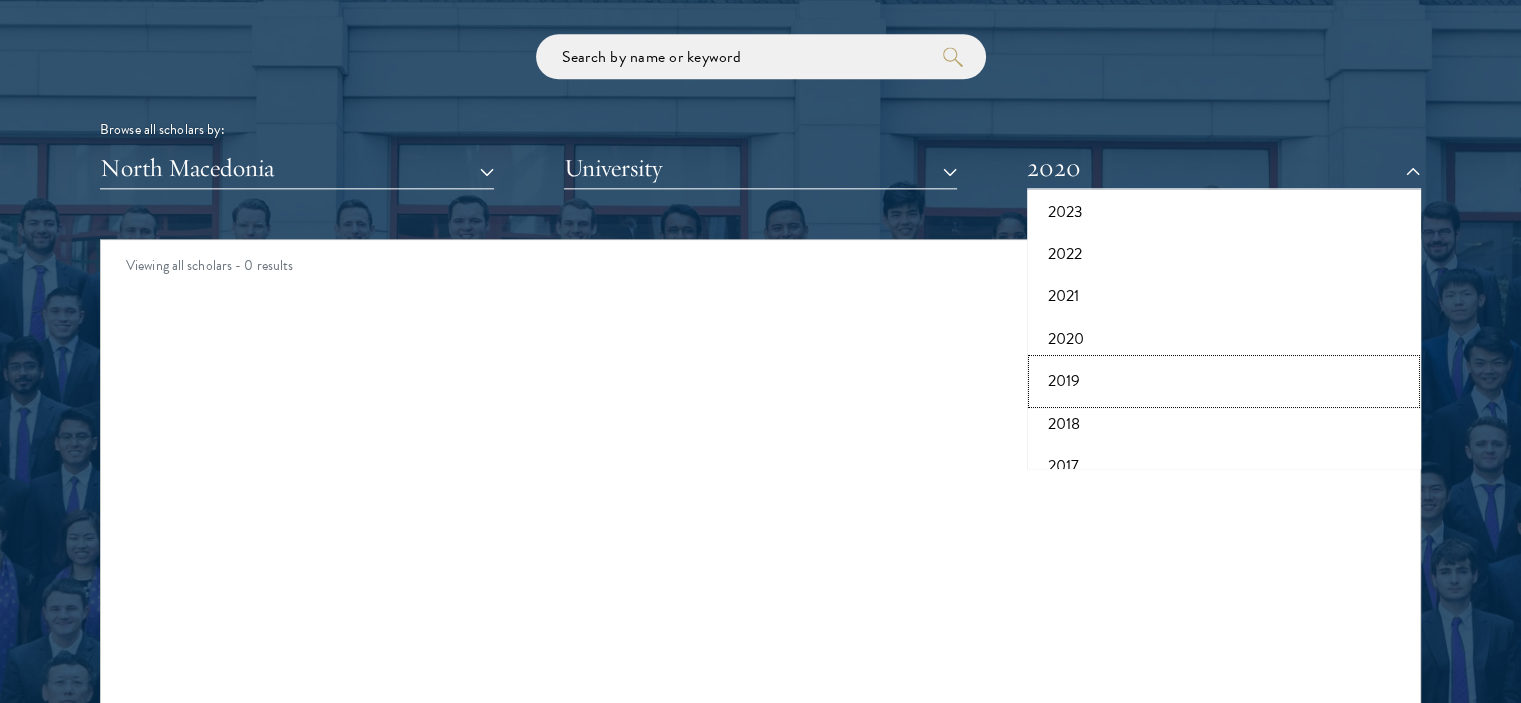 click on "2019" at bounding box center [1224, 381] 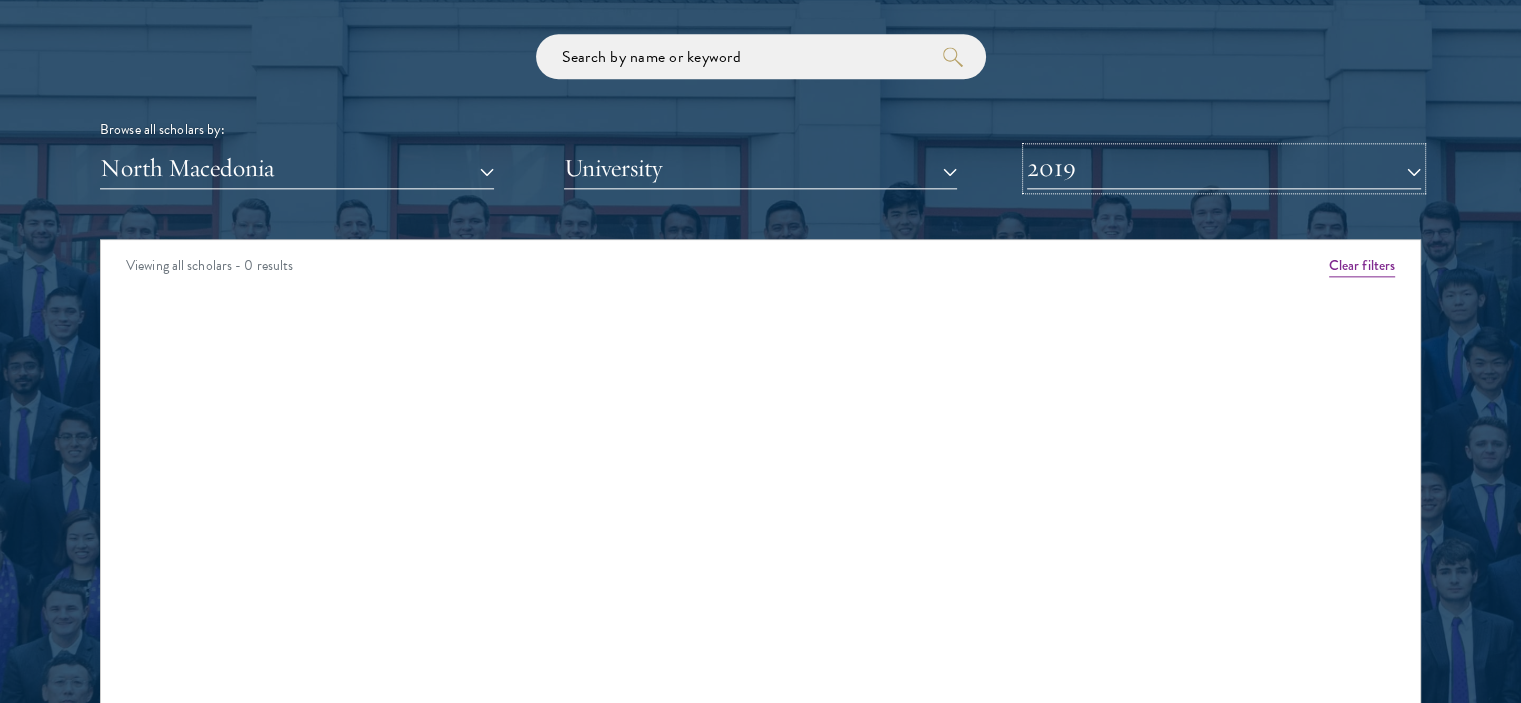 click on "2019" at bounding box center (1224, 168) 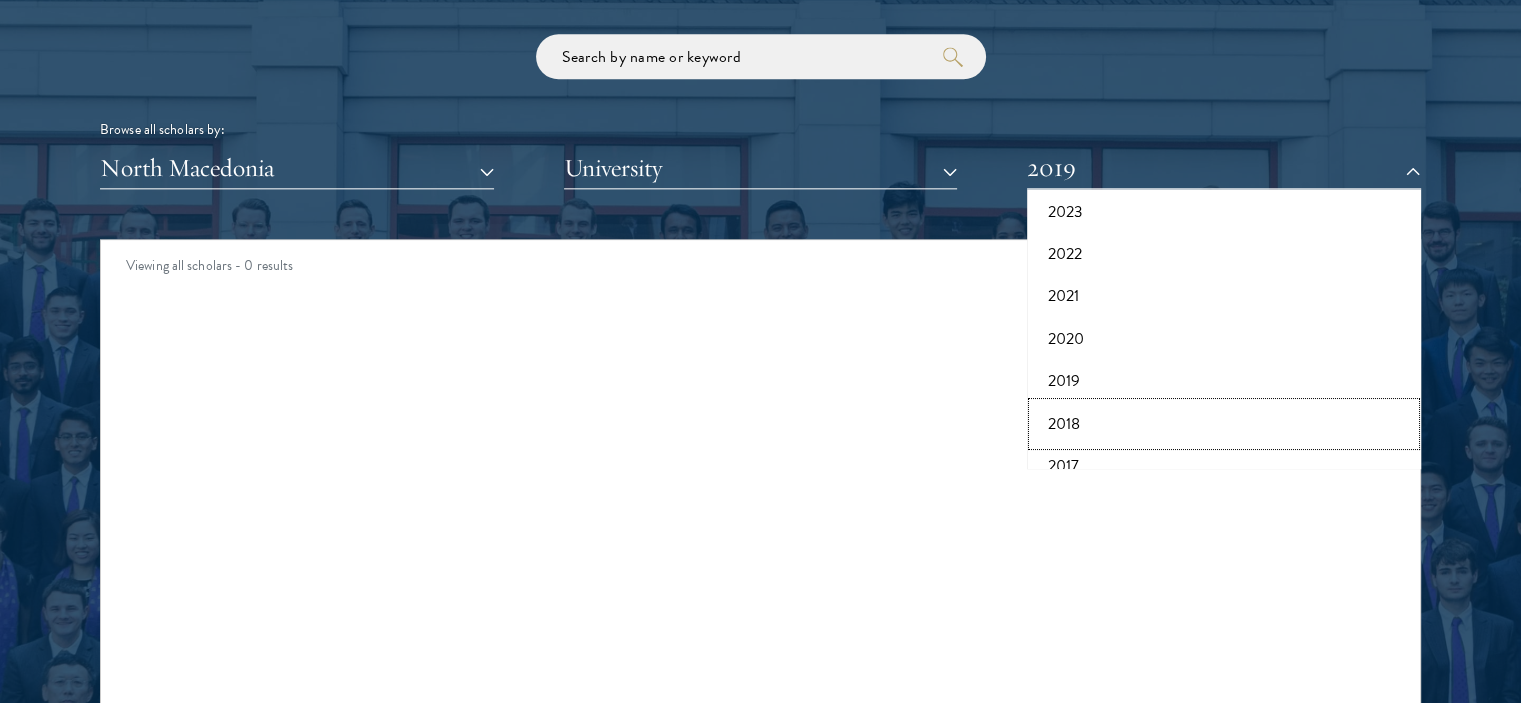 click on "2018" at bounding box center [1224, 424] 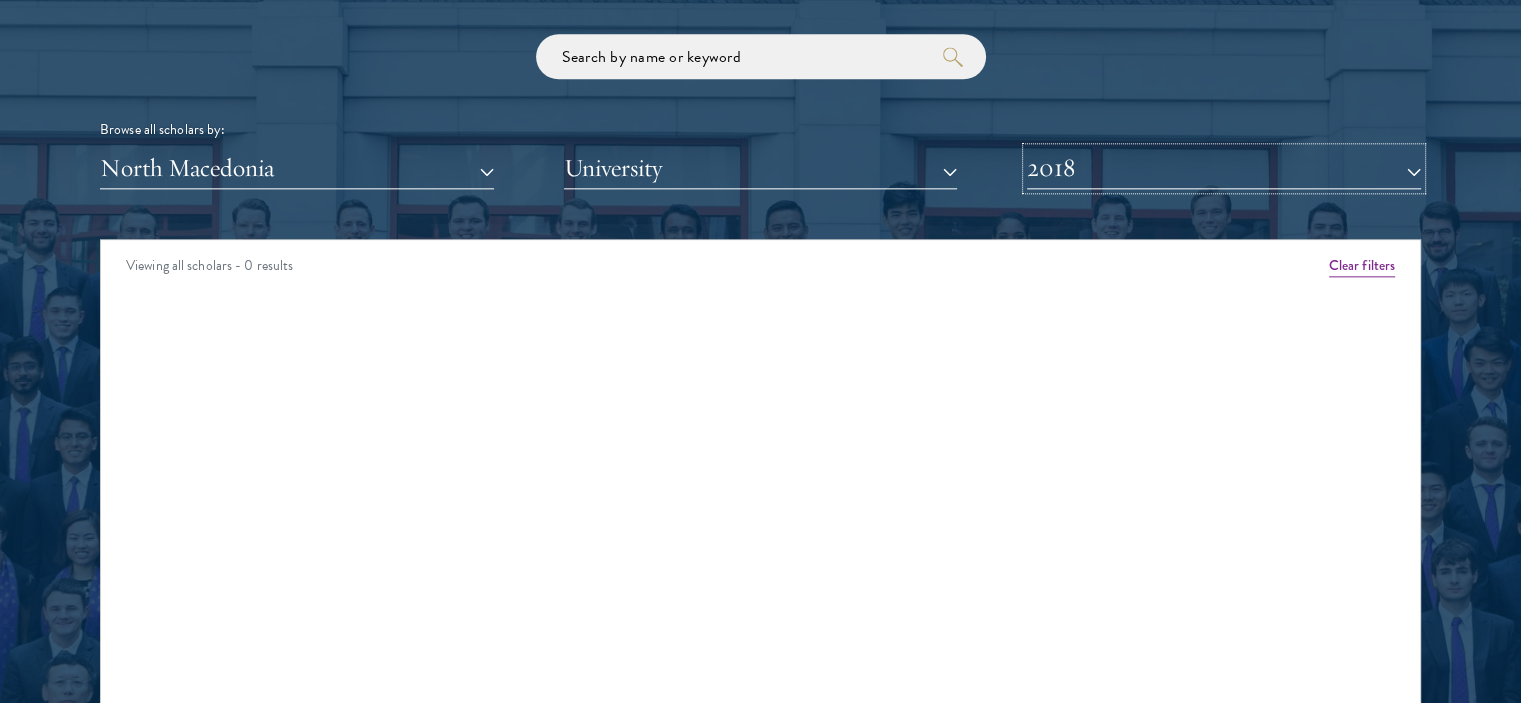 click on "2018" at bounding box center [1224, 168] 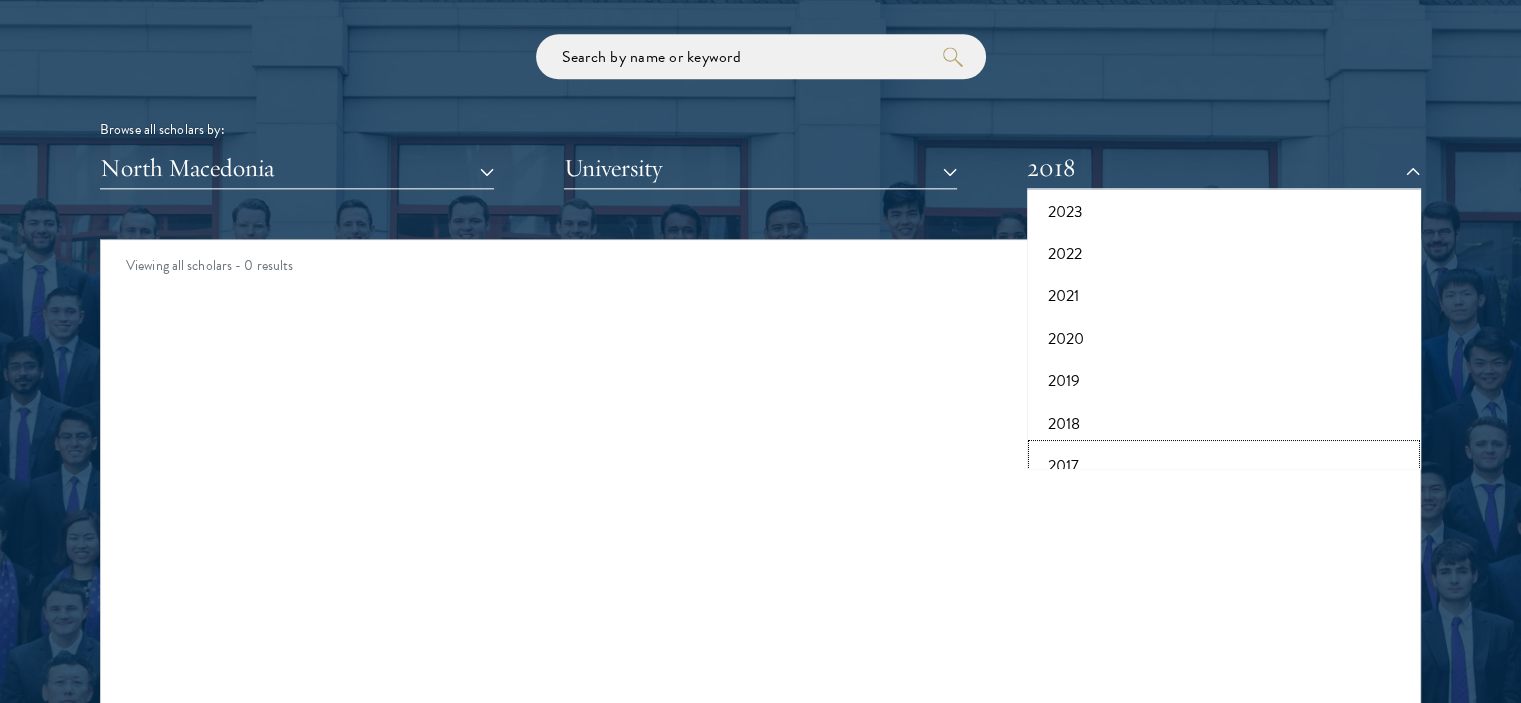 click on "2017" at bounding box center (1224, 466) 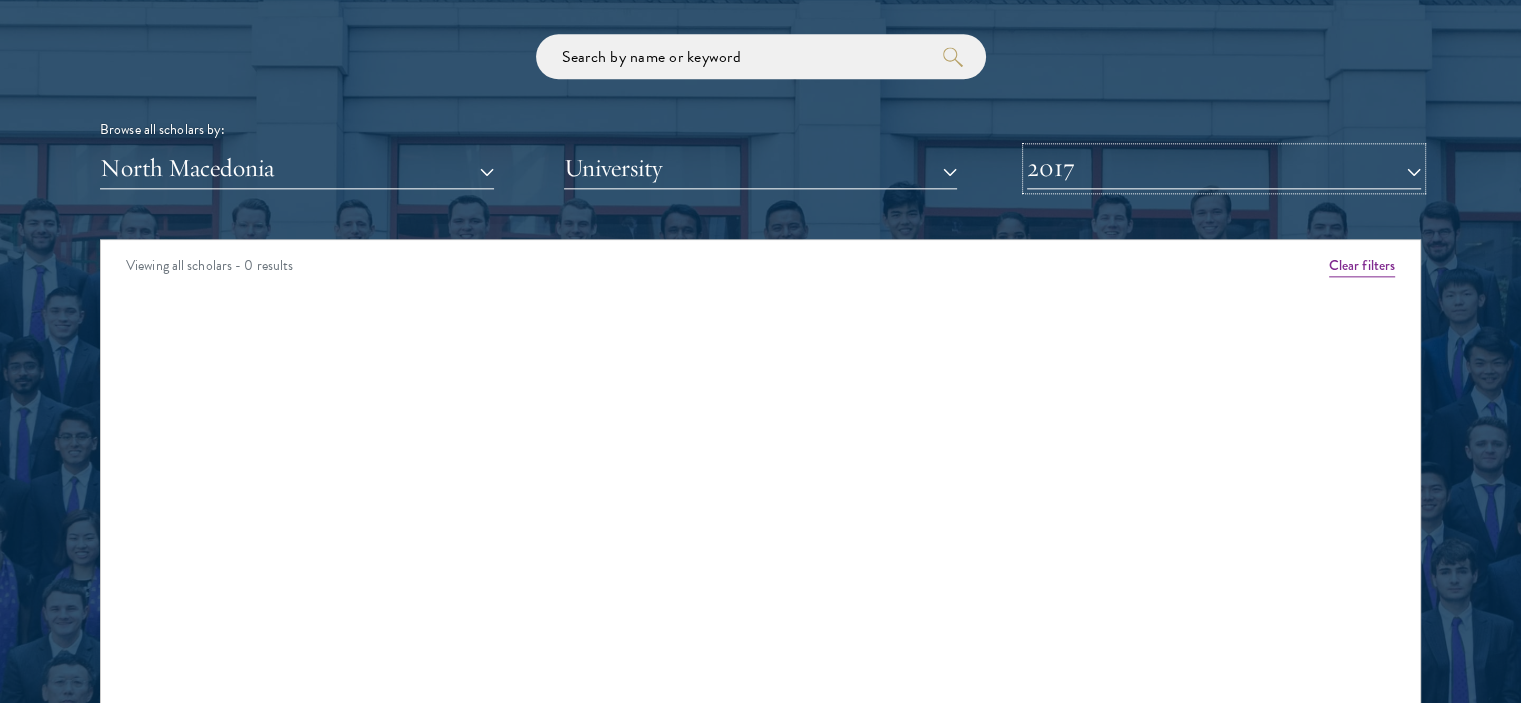 click on "2017" at bounding box center [1224, 168] 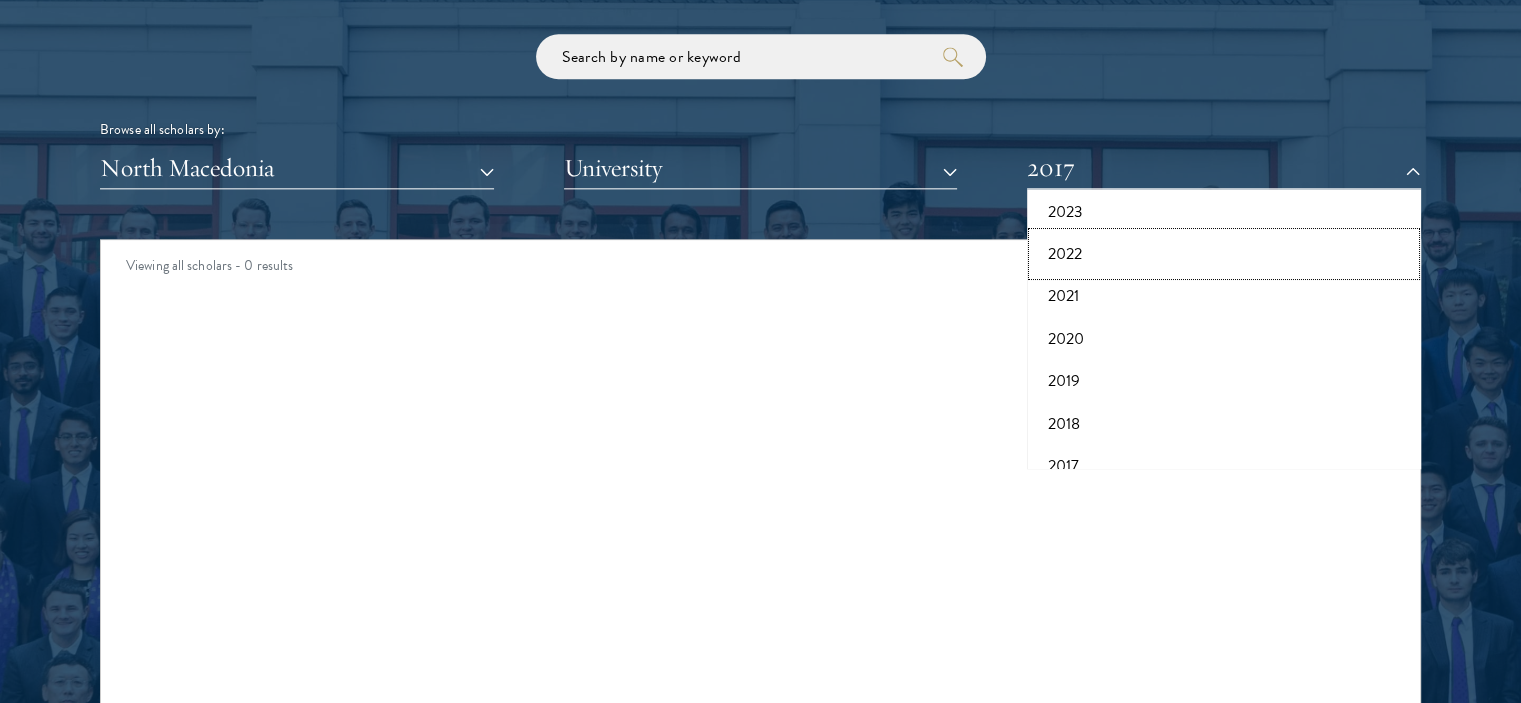 click on "2022" at bounding box center (1224, 254) 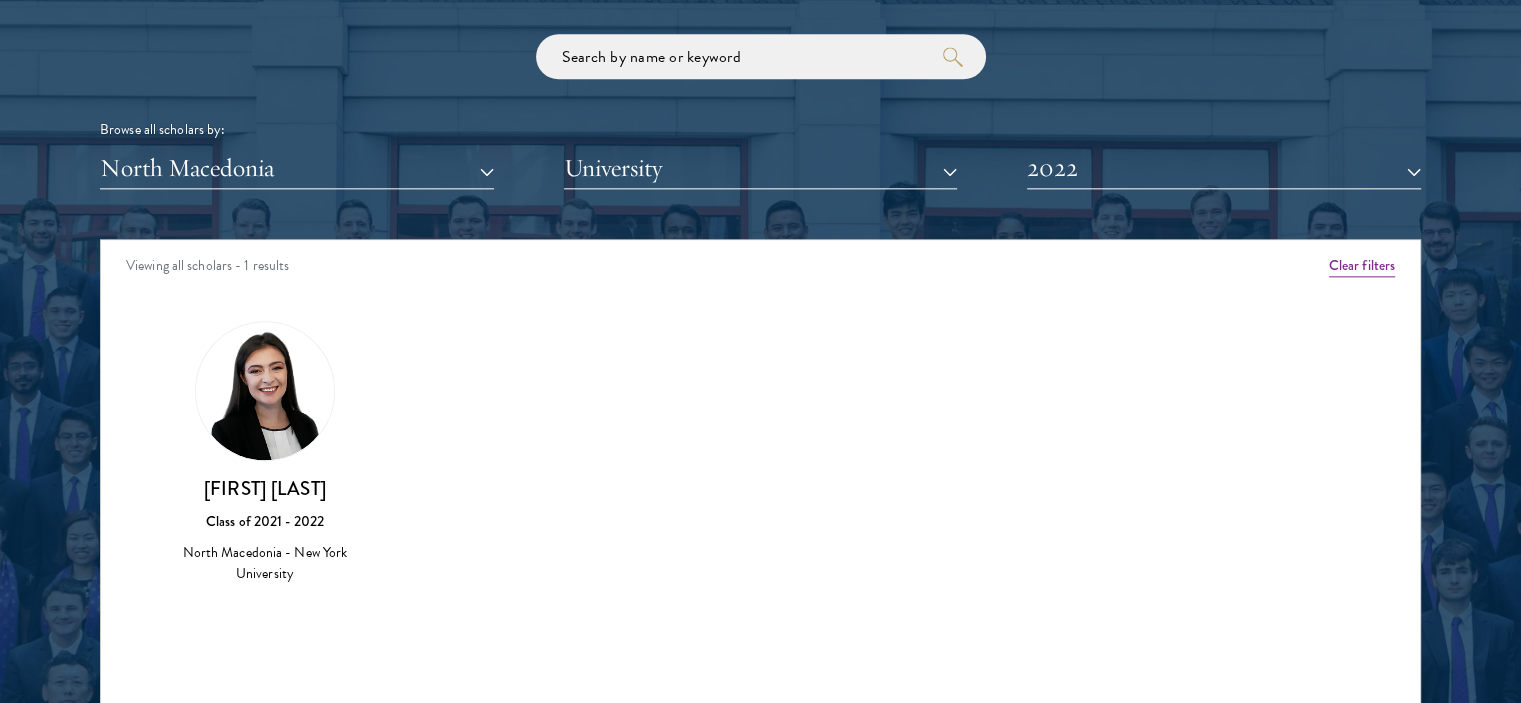 click at bounding box center (265, 391) 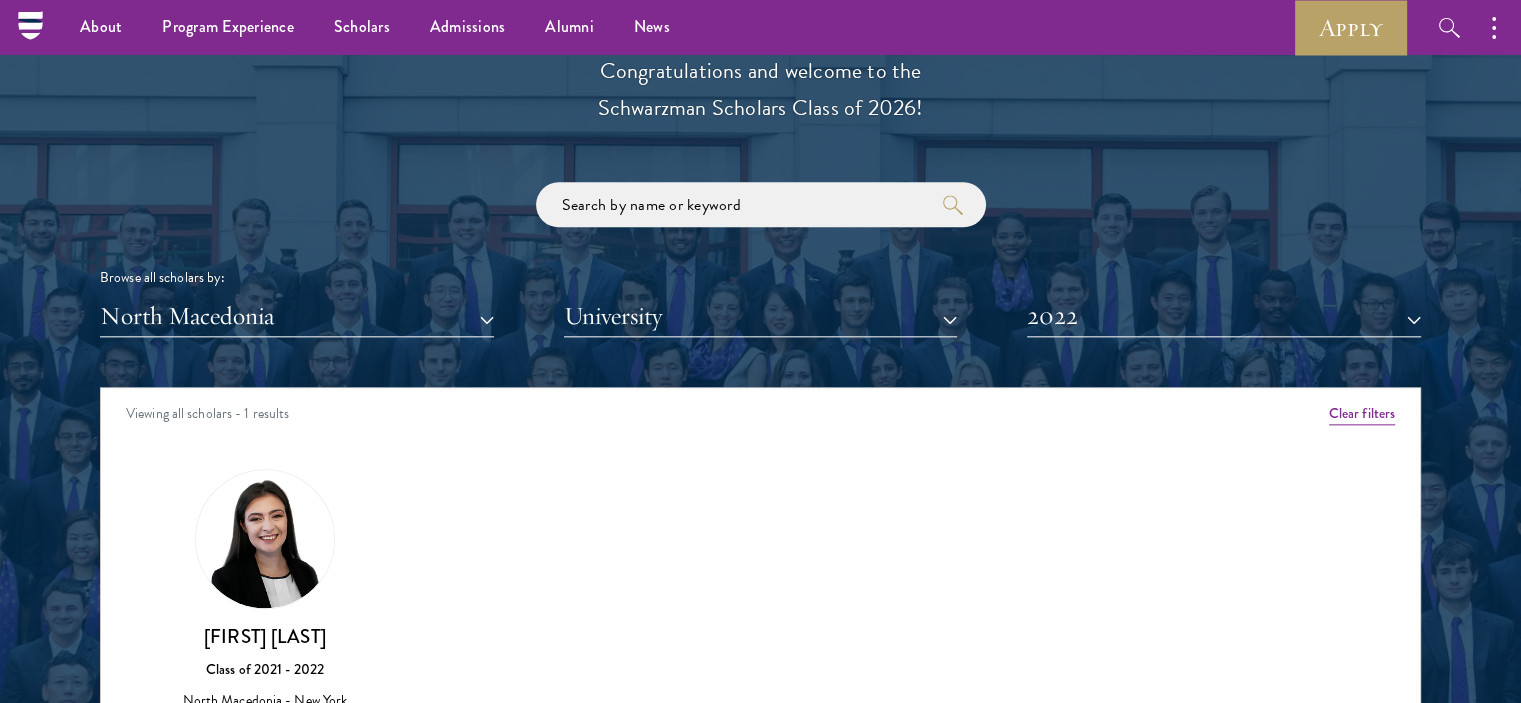 scroll, scrollTop: 2101, scrollLeft: 0, axis: vertical 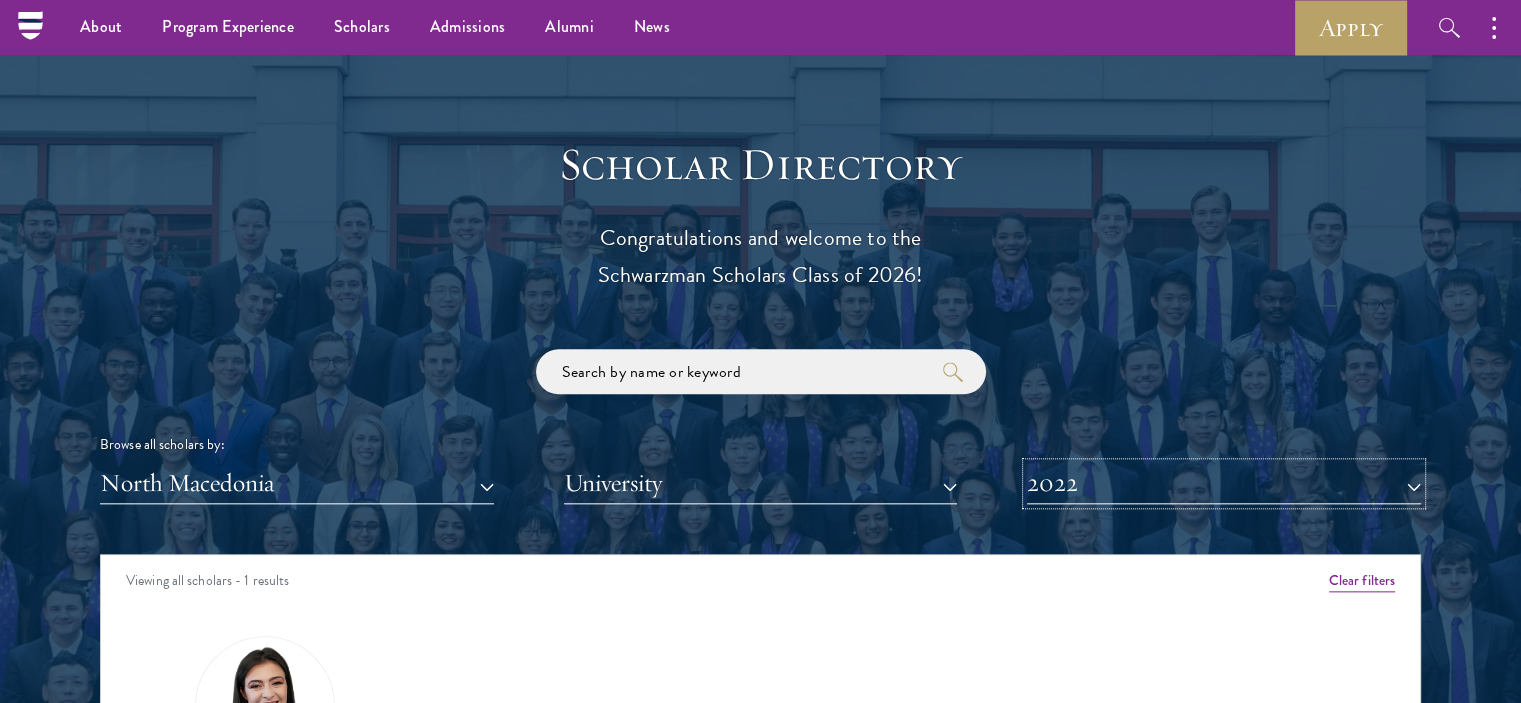 click on "2022" at bounding box center [1224, 483] 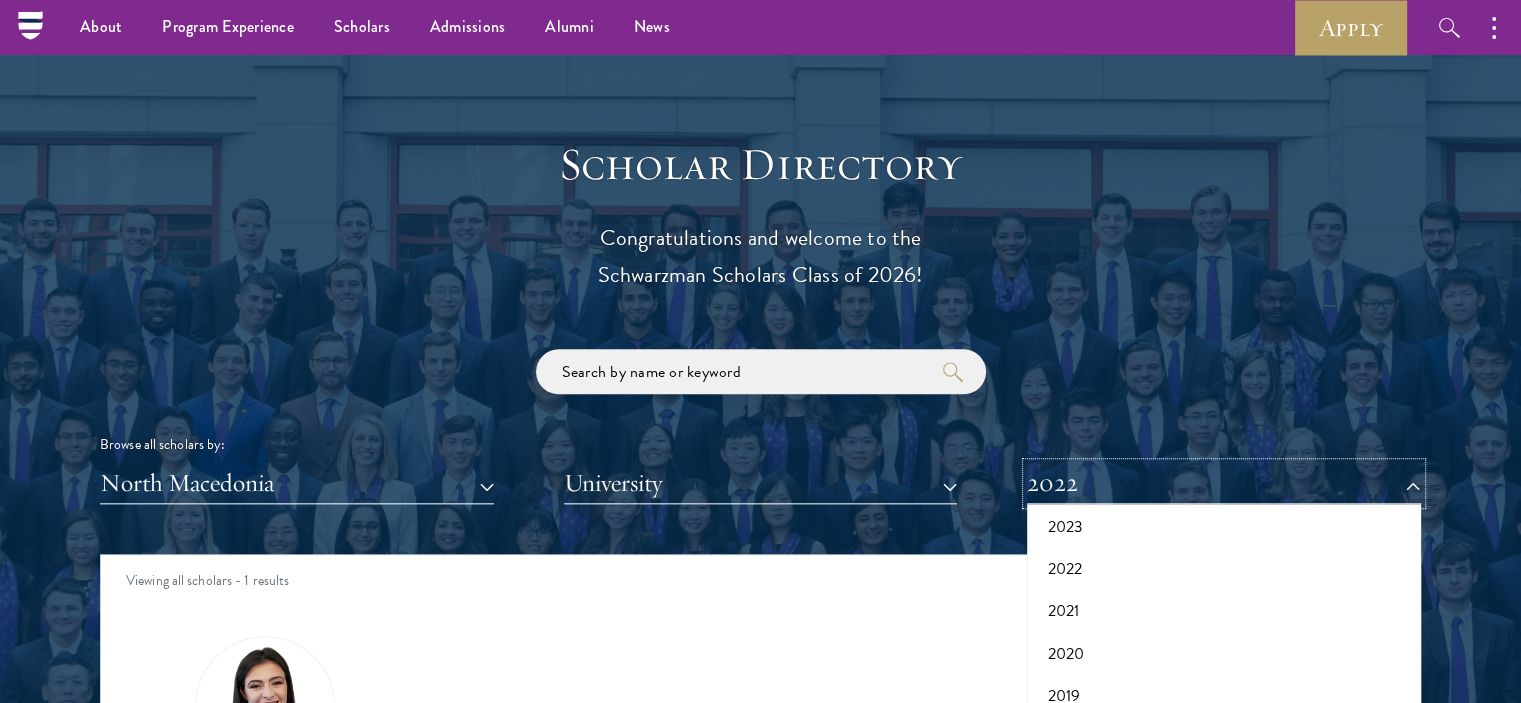 scroll, scrollTop: 0, scrollLeft: 0, axis: both 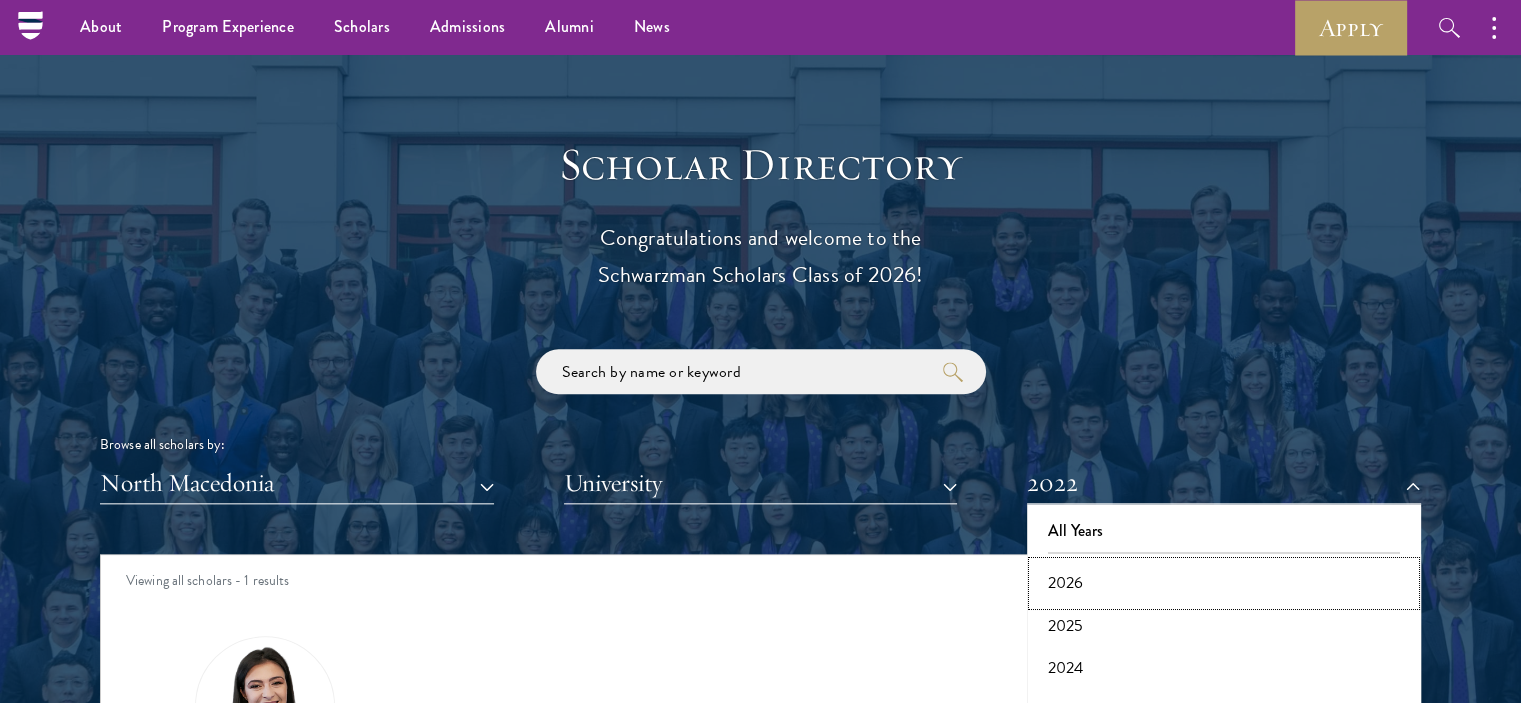 click on "2026" at bounding box center [1224, 583] 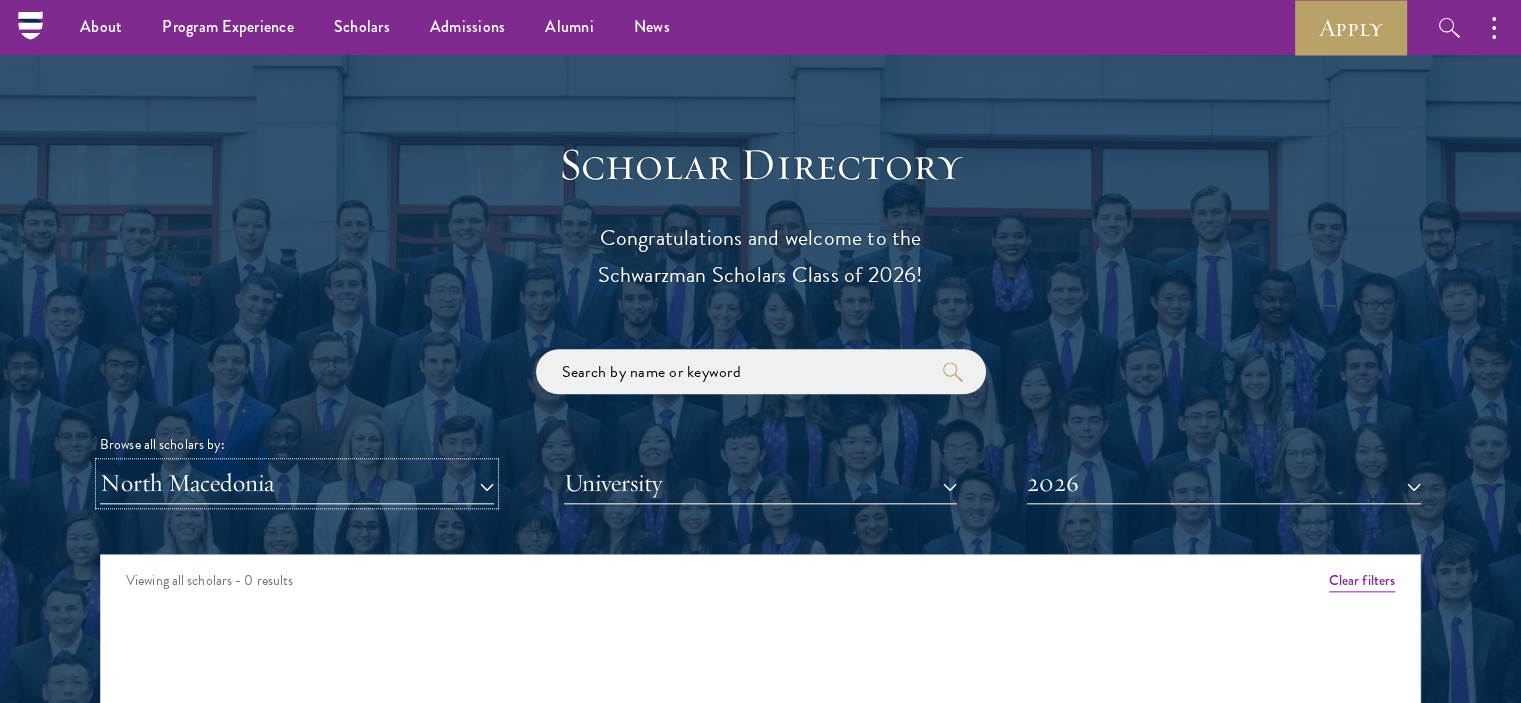 click on "North Macedonia" at bounding box center (297, 483) 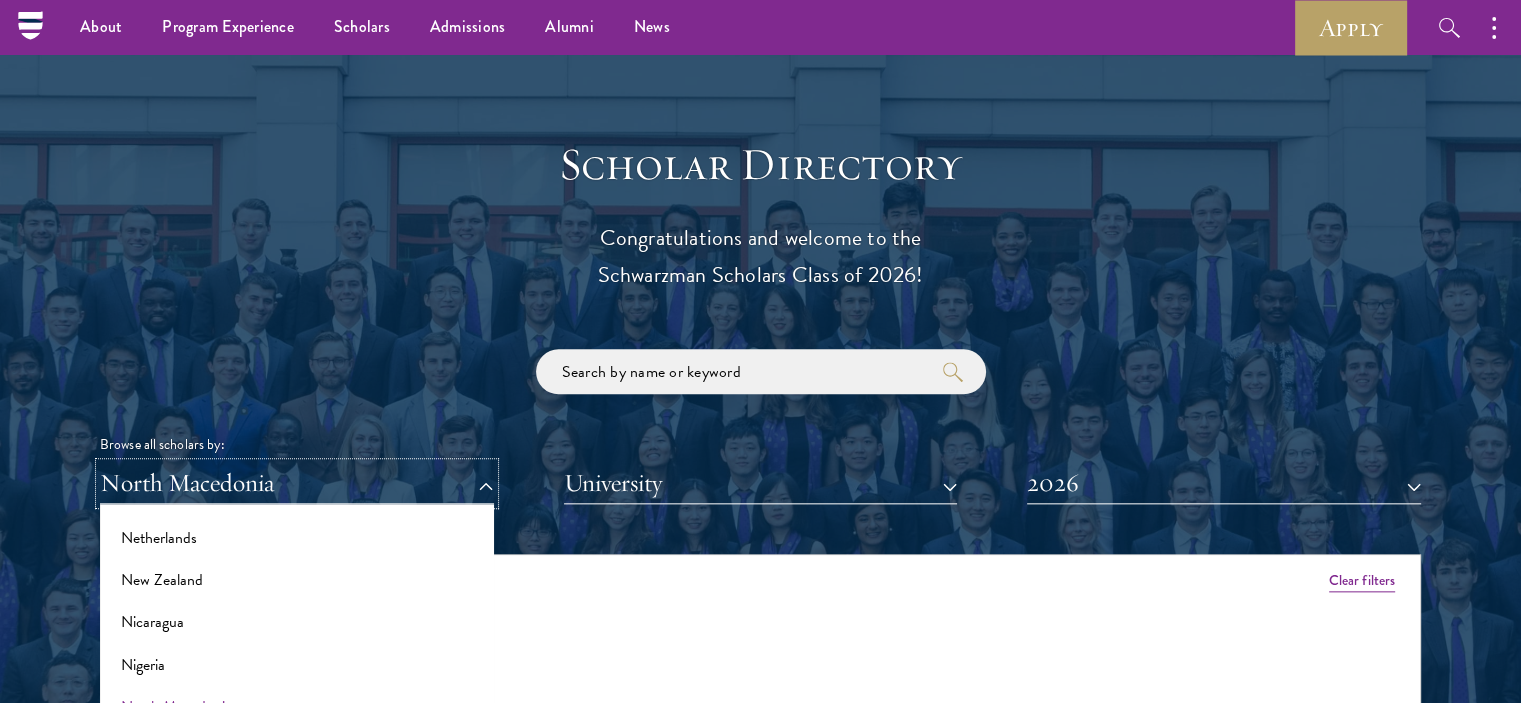 scroll, scrollTop: 0, scrollLeft: 0, axis: both 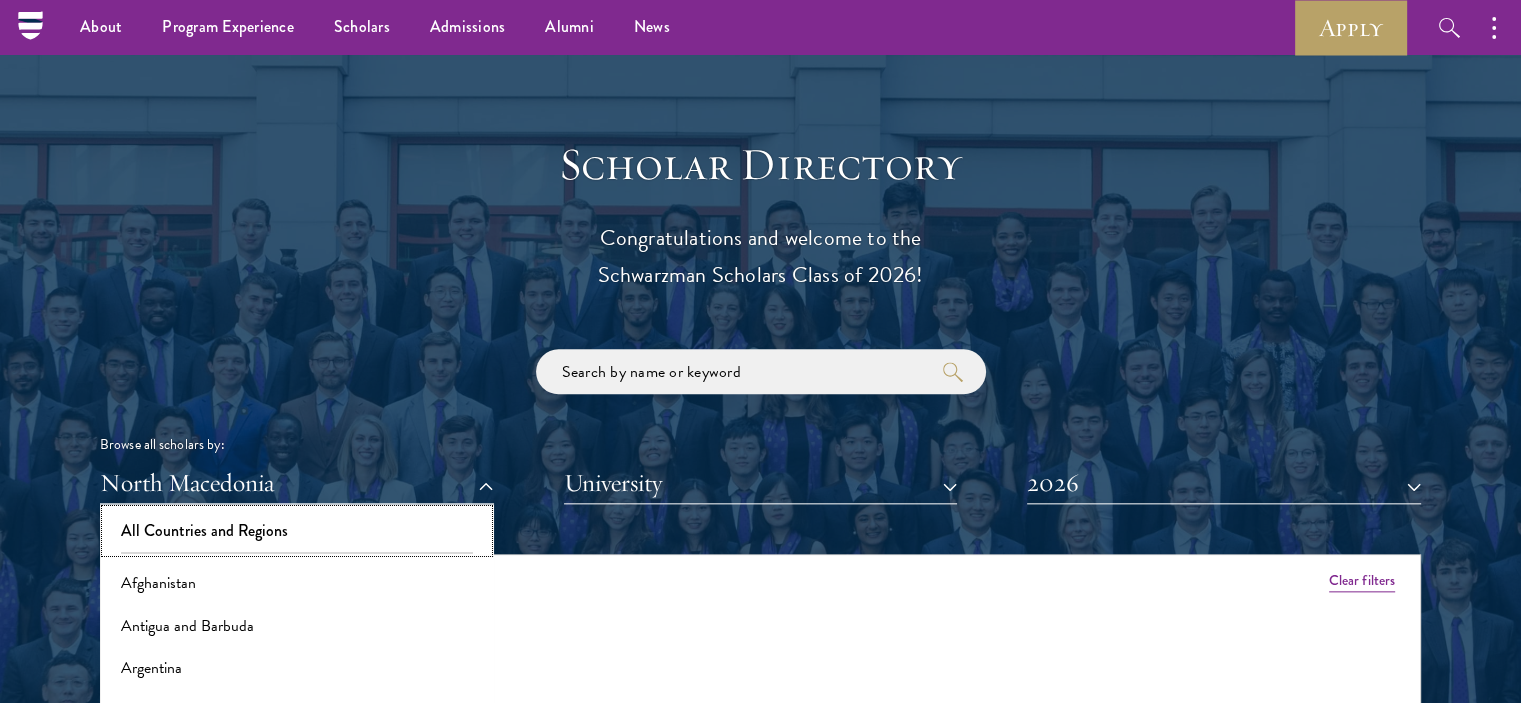 click on "All Countries and Regions" at bounding box center (297, 531) 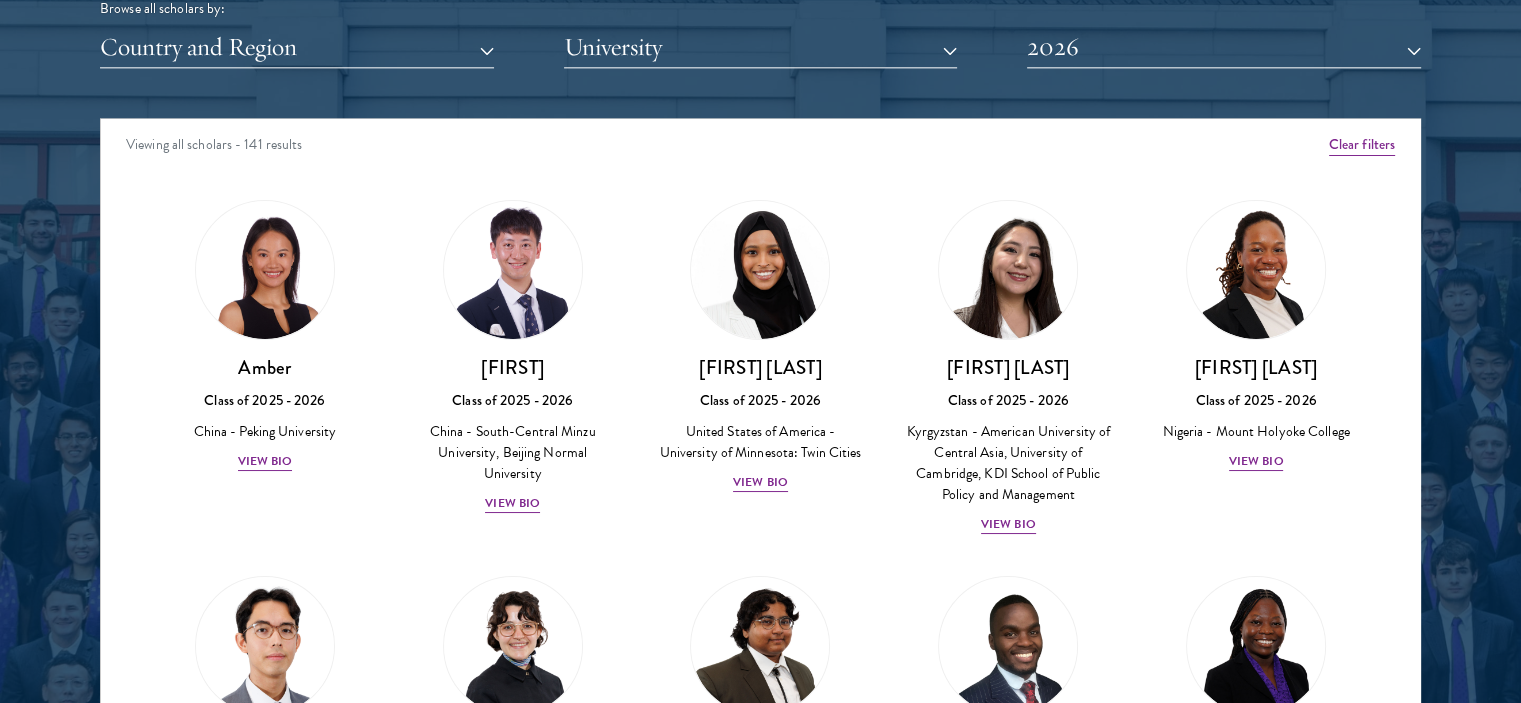 scroll, scrollTop: 2571, scrollLeft: 0, axis: vertical 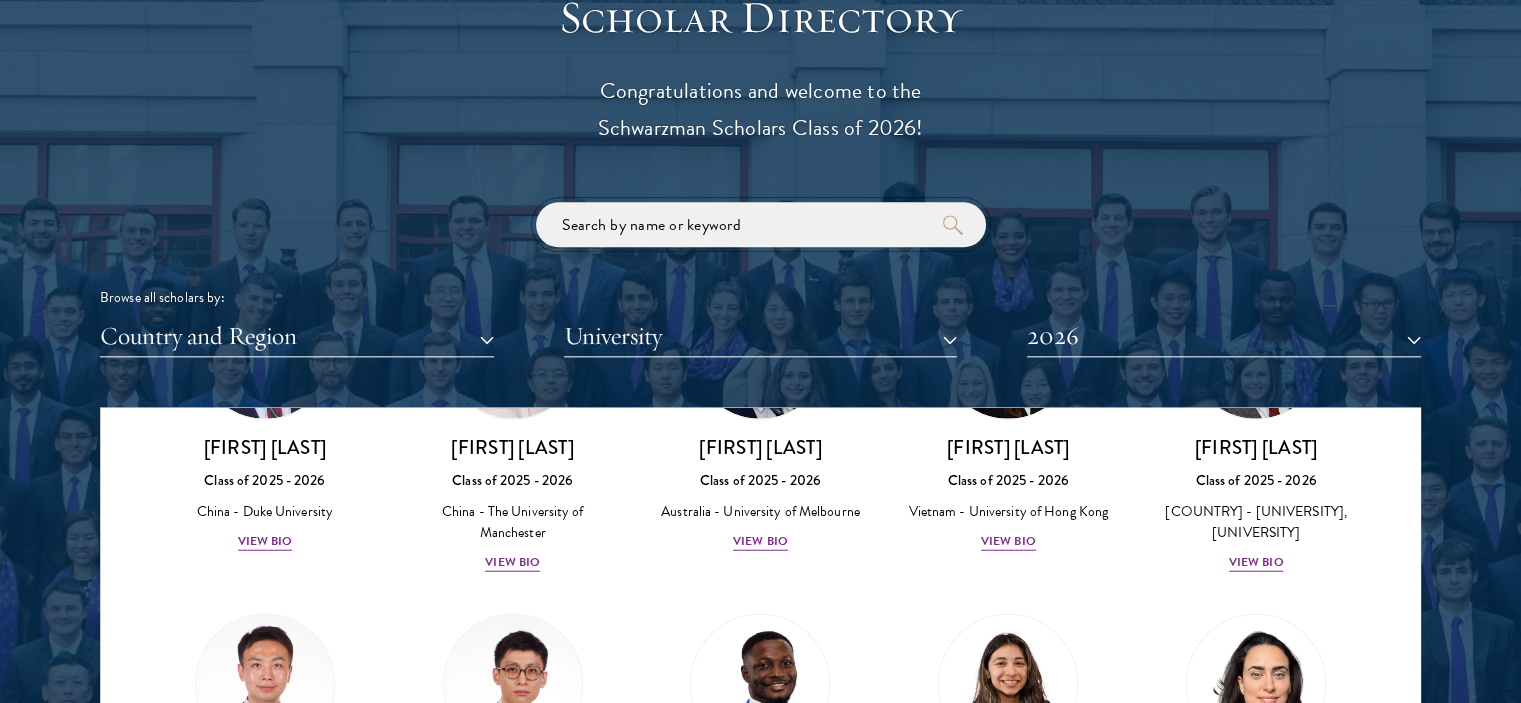 click at bounding box center [761, 224] 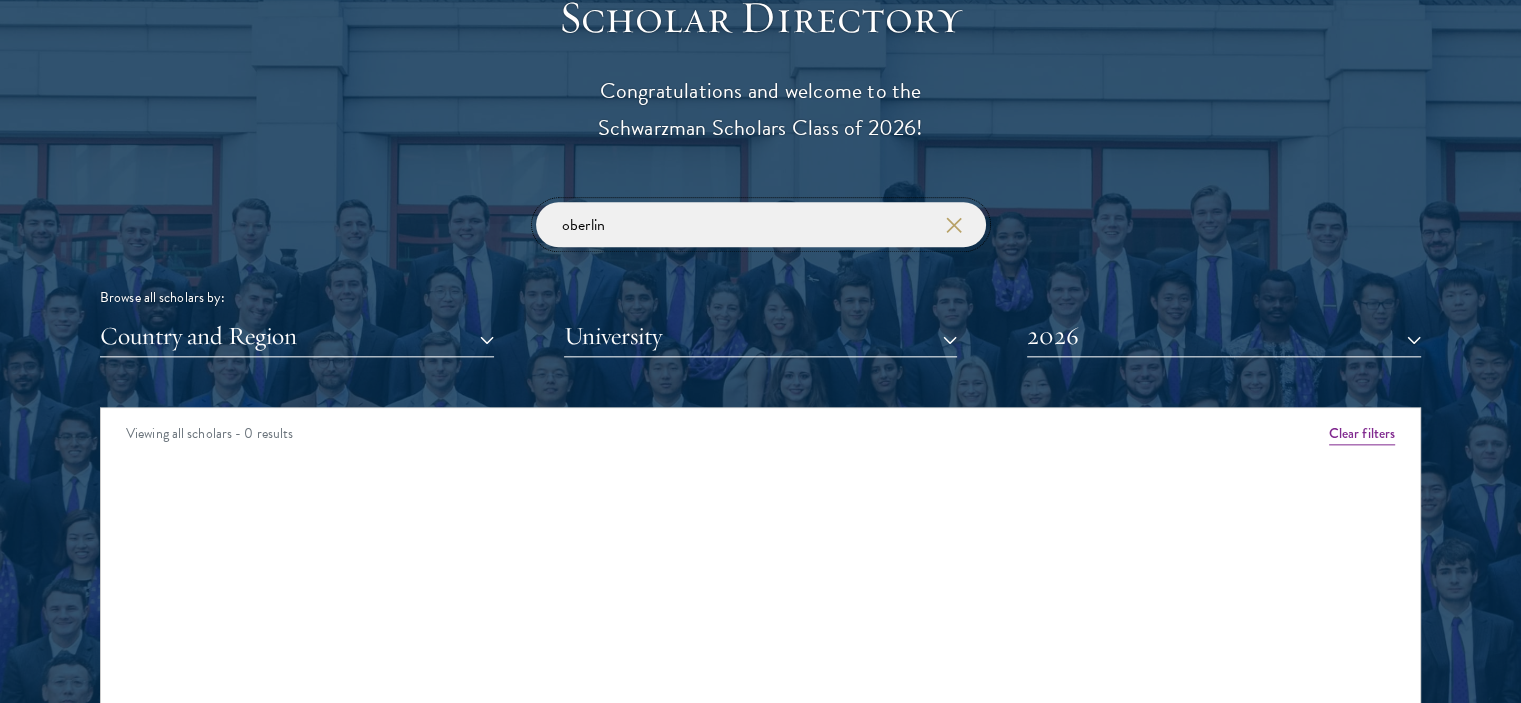 scroll, scrollTop: 0, scrollLeft: 0, axis: both 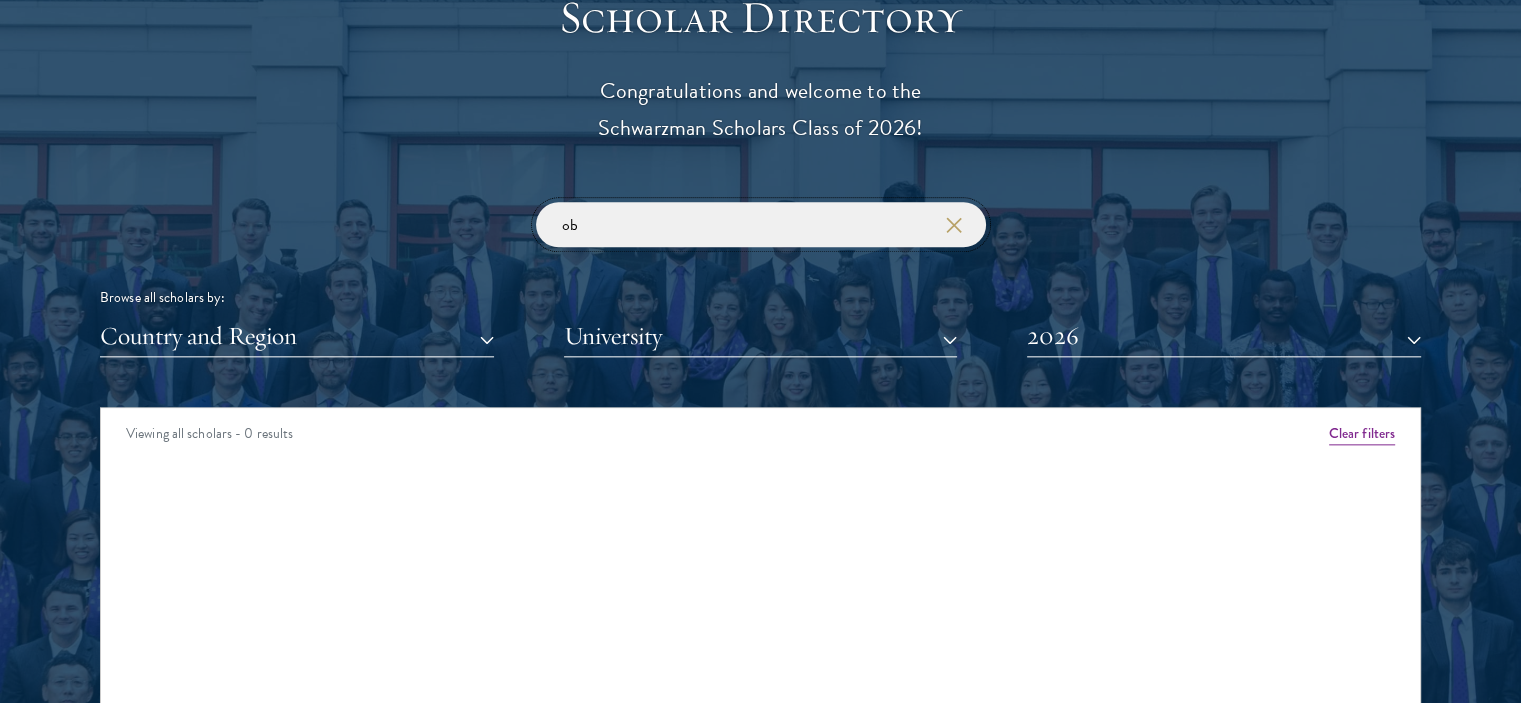 type on "o" 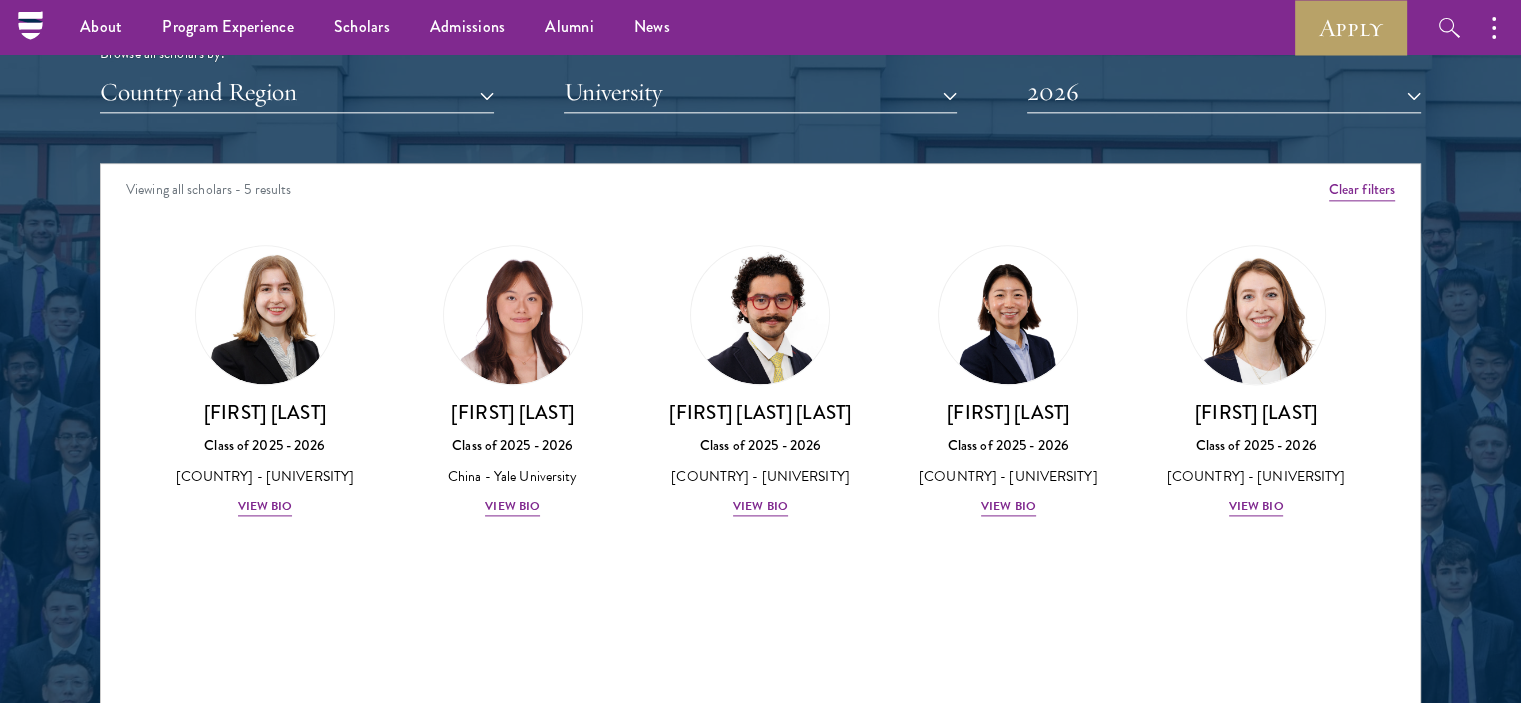 scroll, scrollTop: 2475, scrollLeft: 0, axis: vertical 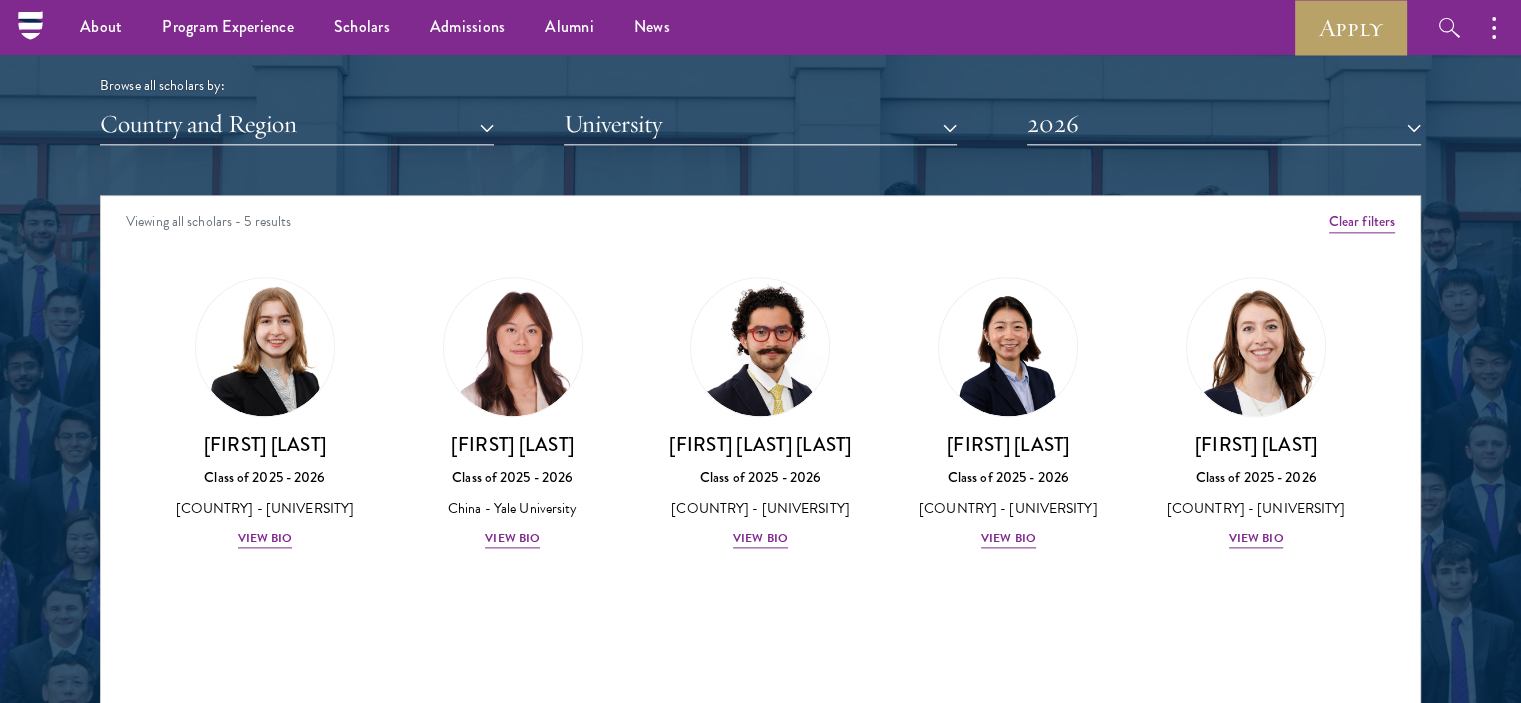 type on "y" 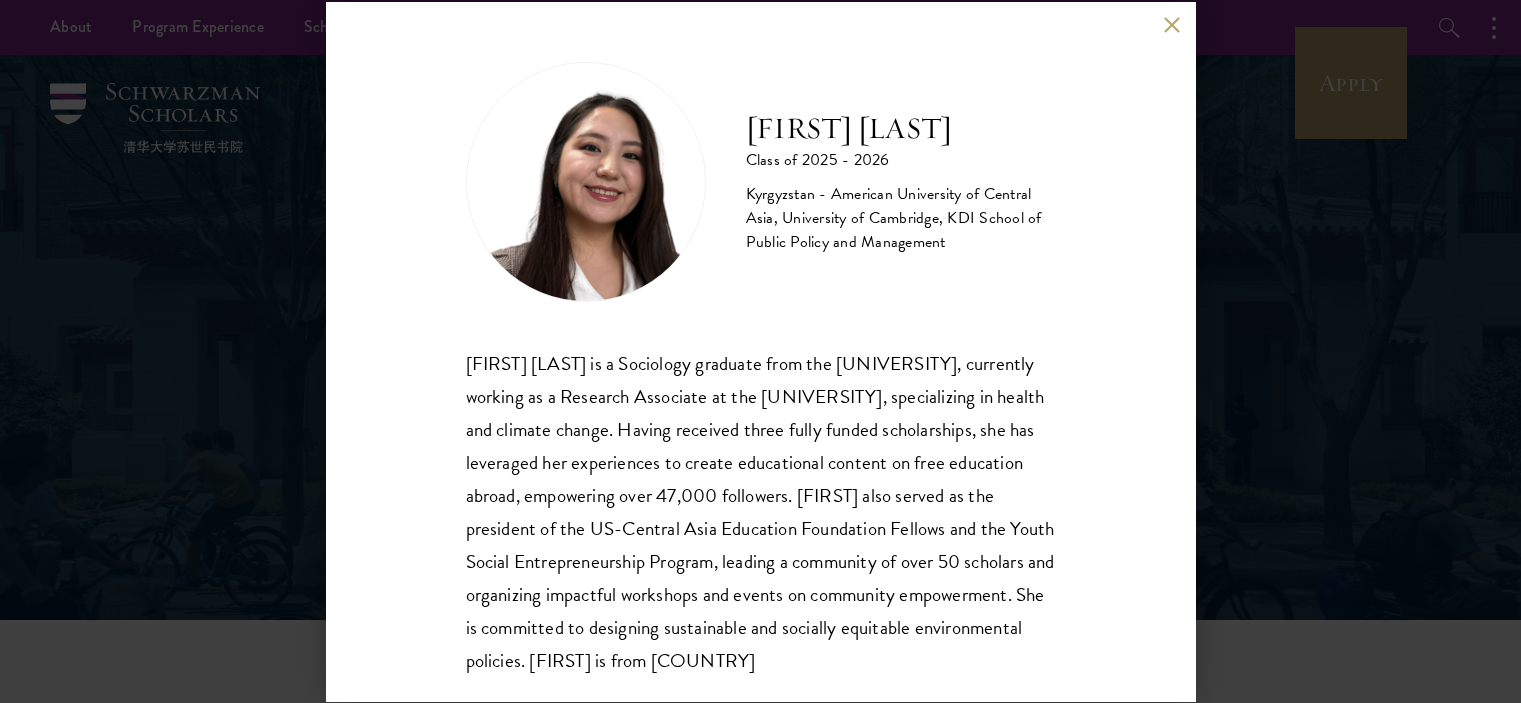 scroll, scrollTop: 0, scrollLeft: 0, axis: both 